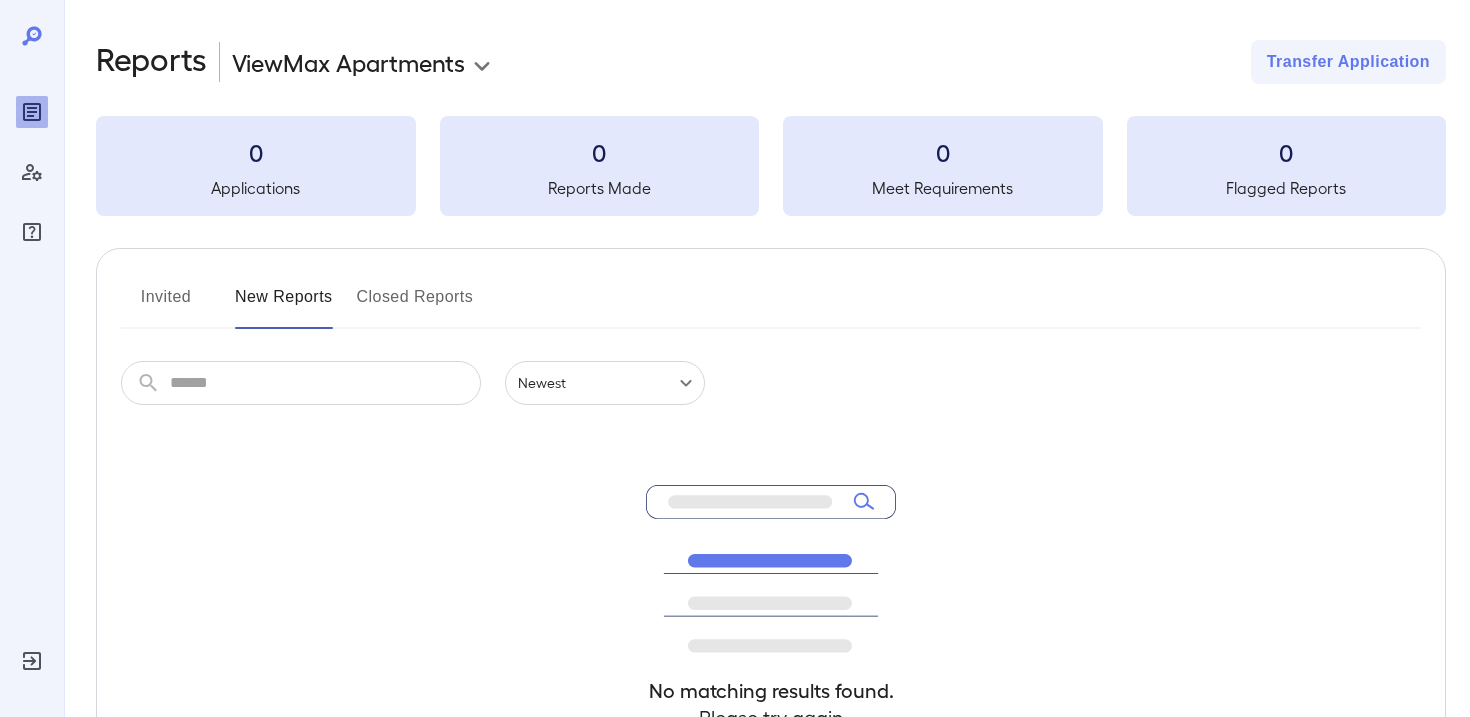 scroll, scrollTop: 0, scrollLeft: 0, axis: both 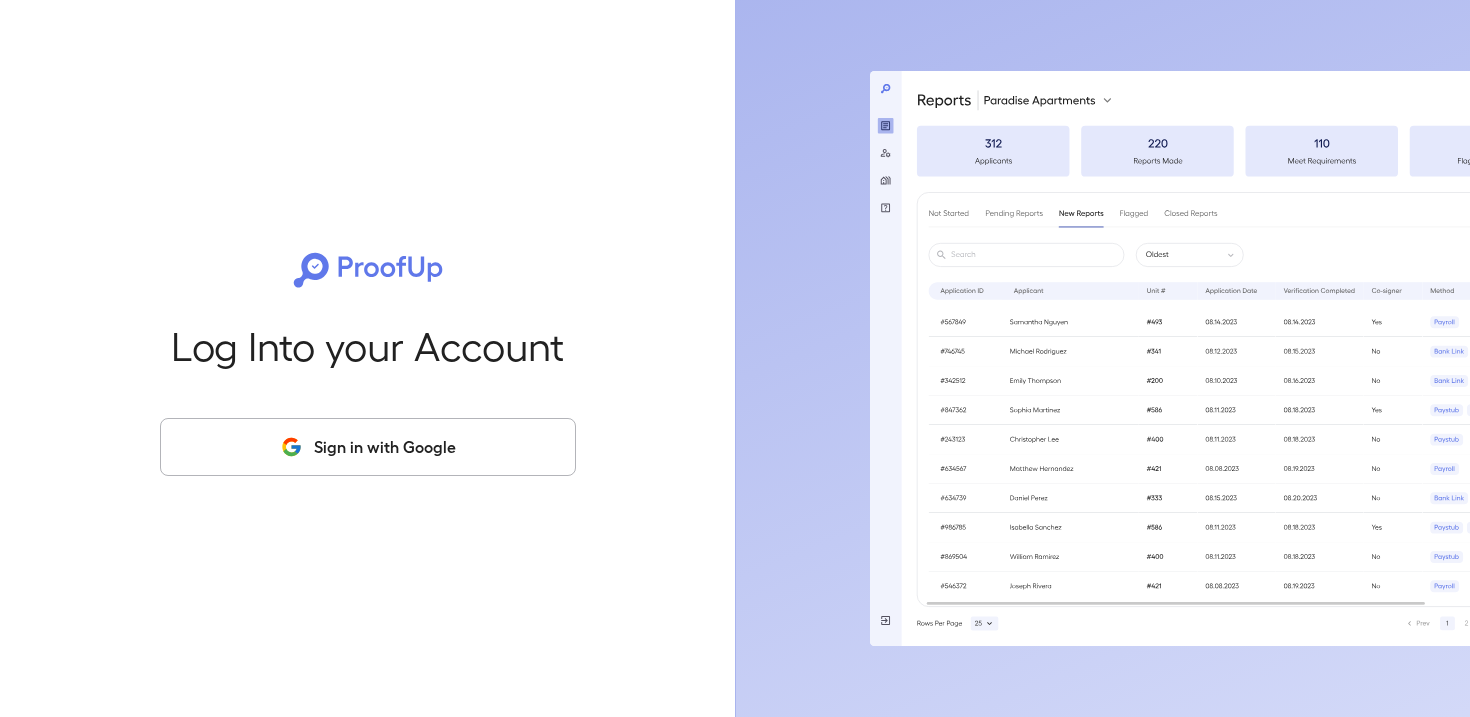 click on "Sign in with Google" at bounding box center [368, 447] 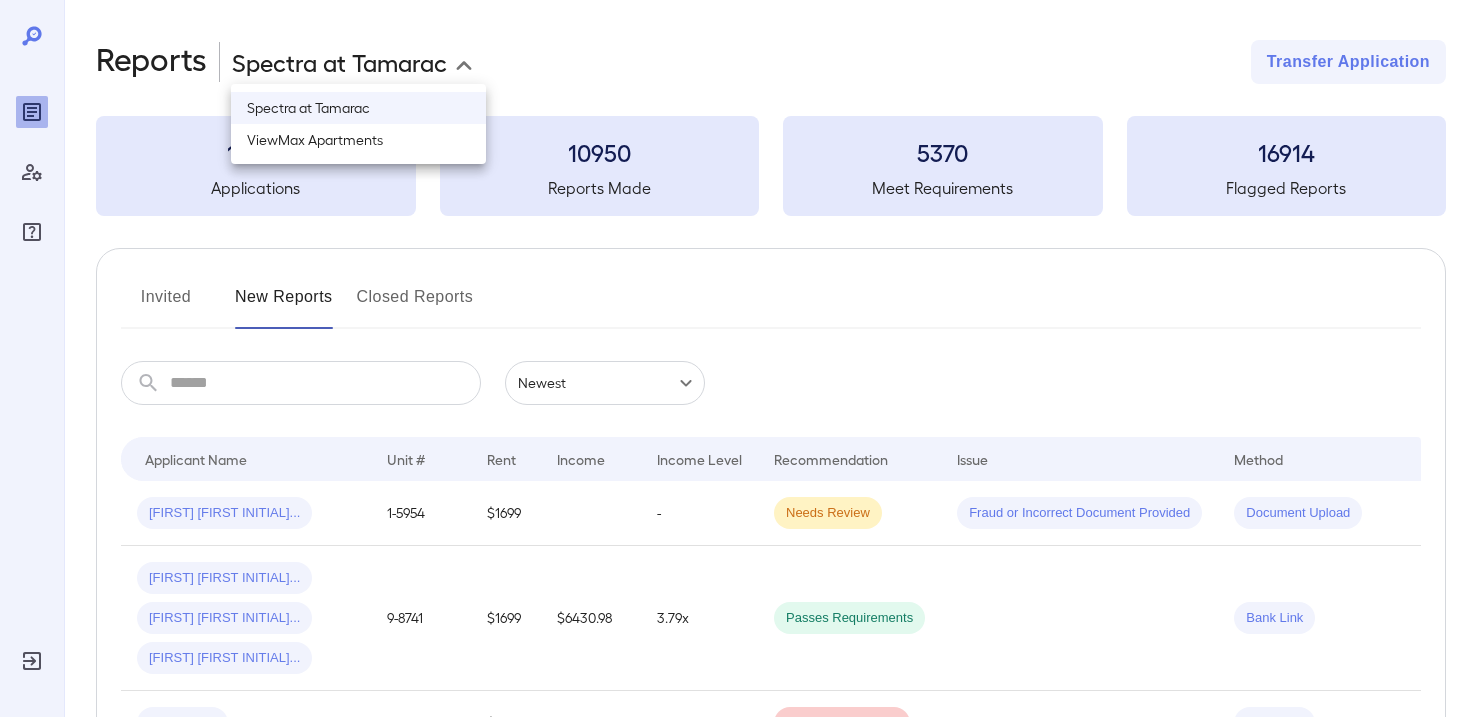 click on "**********" at bounding box center (735, 358) 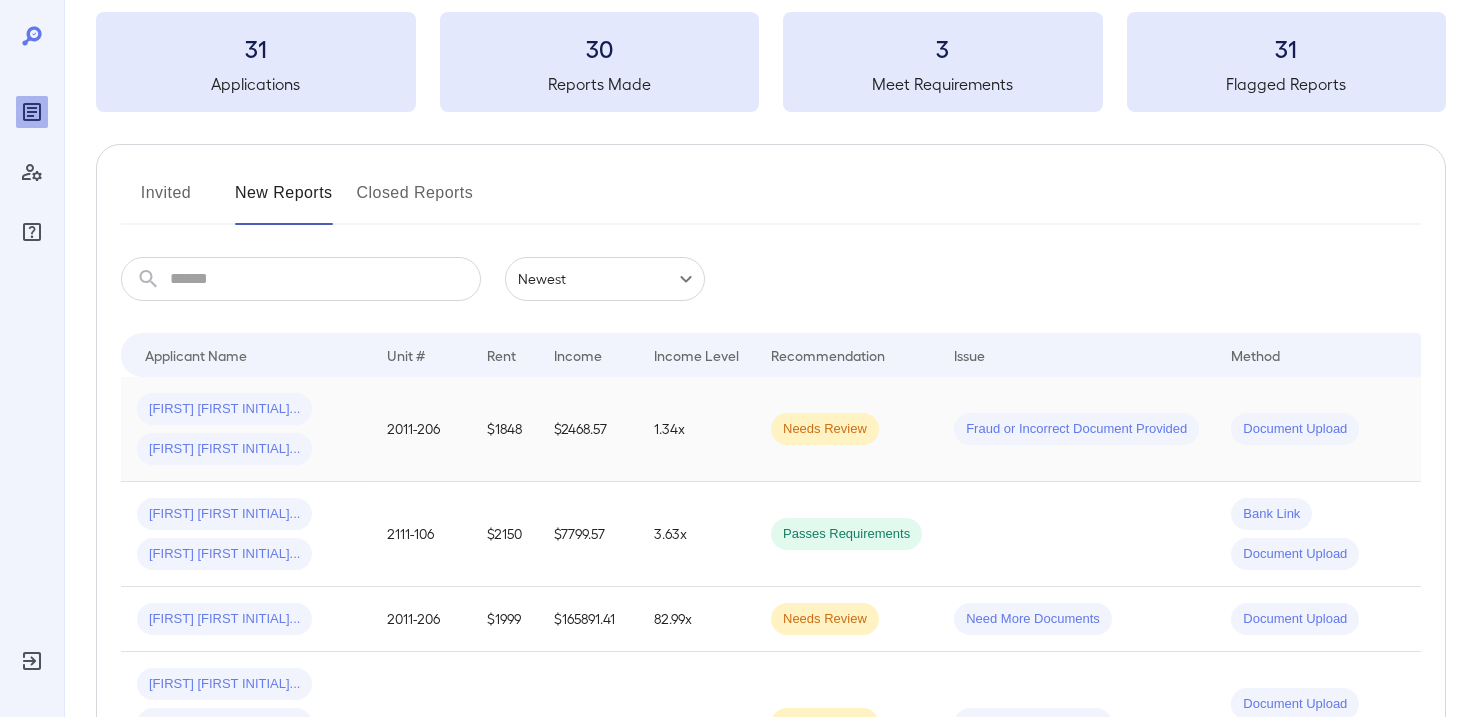 scroll, scrollTop: 113, scrollLeft: 0, axis: vertical 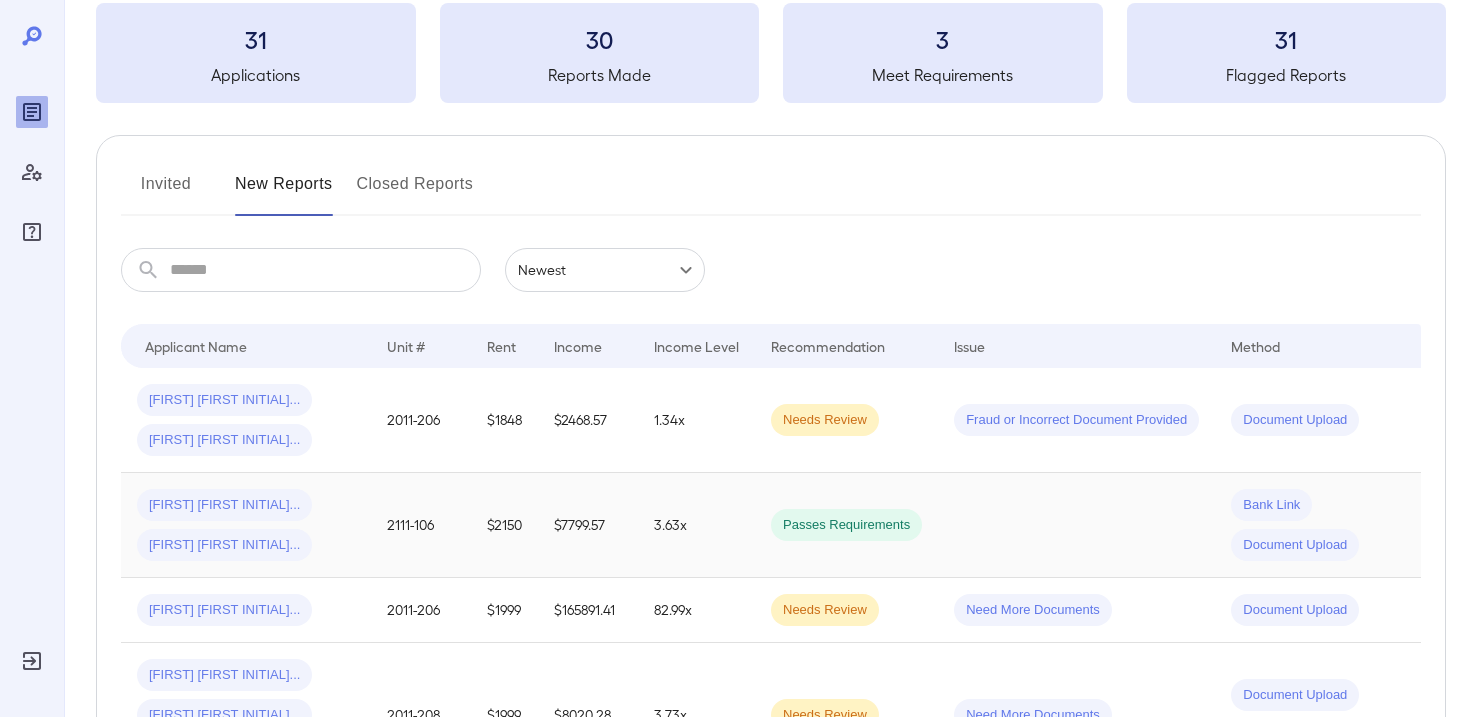 click on "Elaine N... Valecia a..." at bounding box center [246, 525] 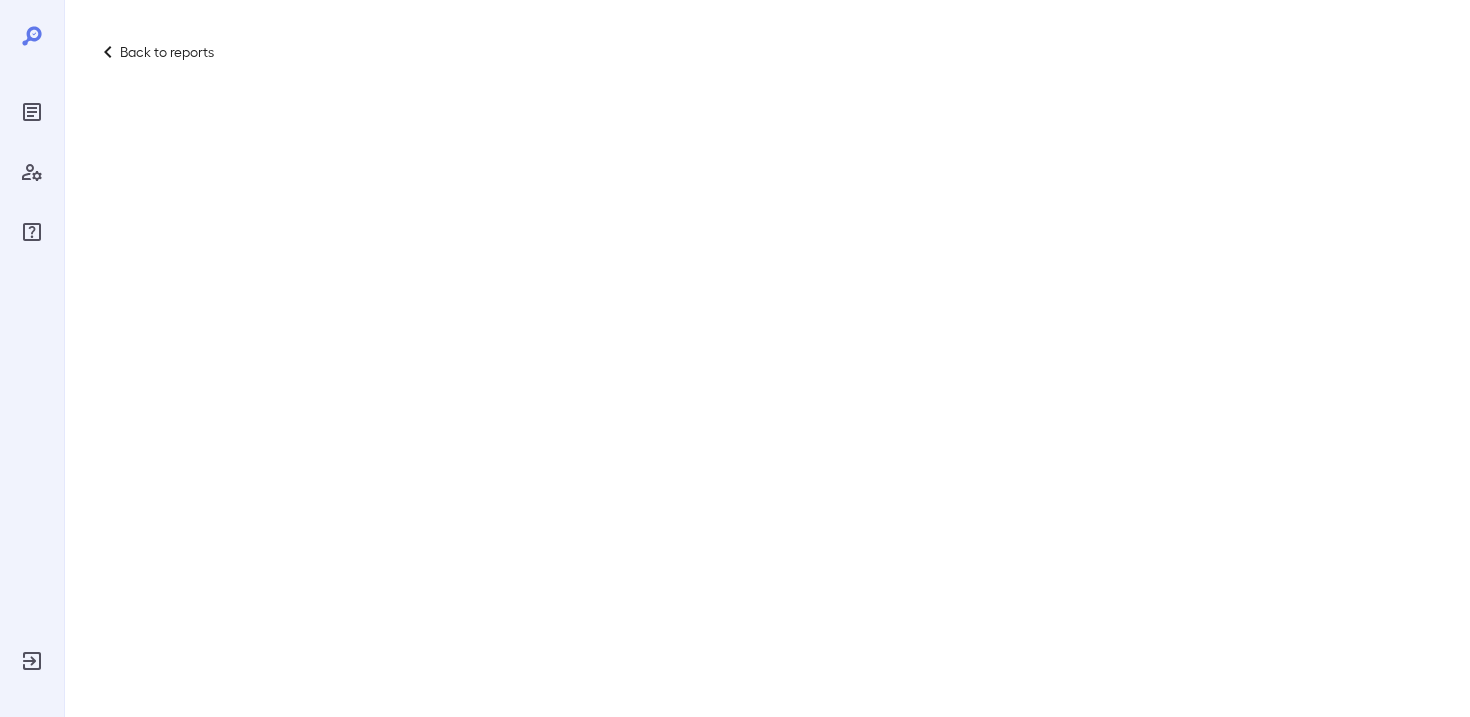 scroll, scrollTop: 0, scrollLeft: 0, axis: both 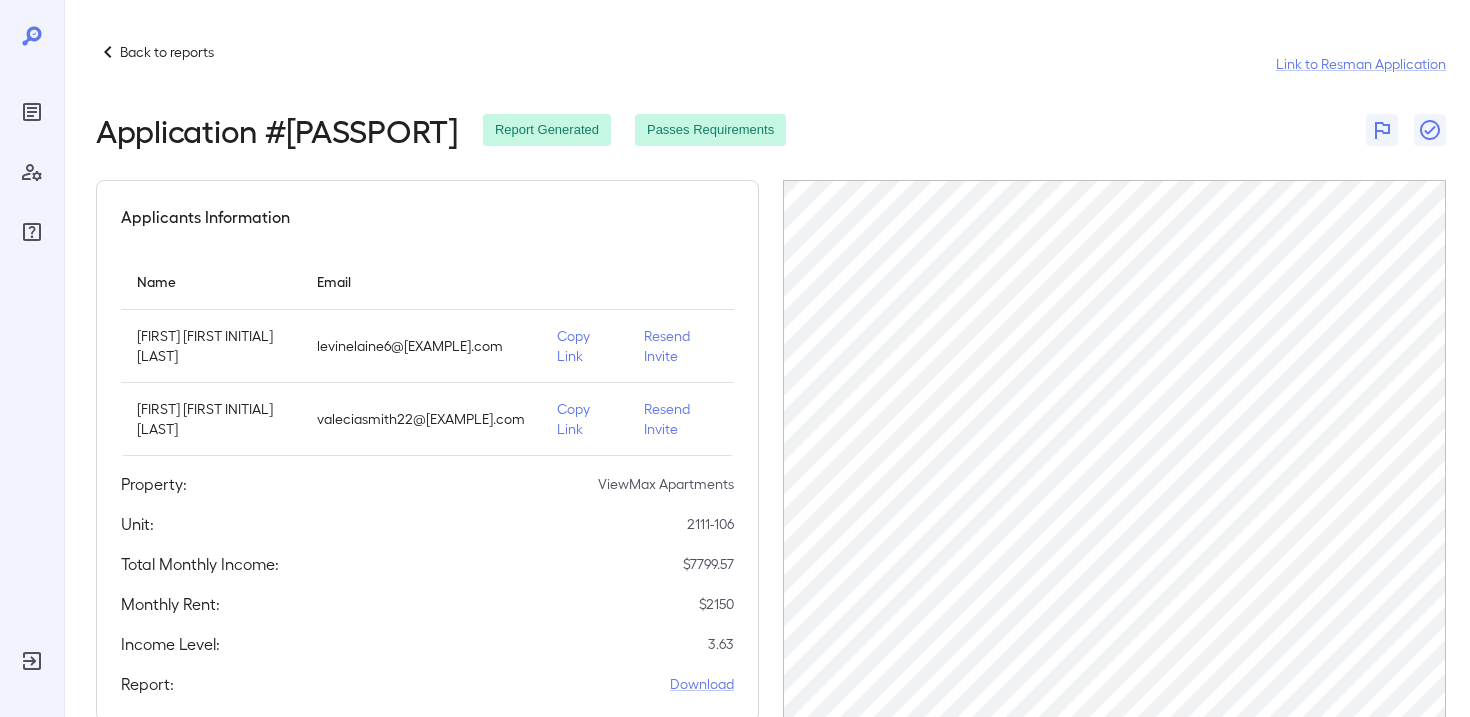 click on "Back to reports" at bounding box center (167, 52) 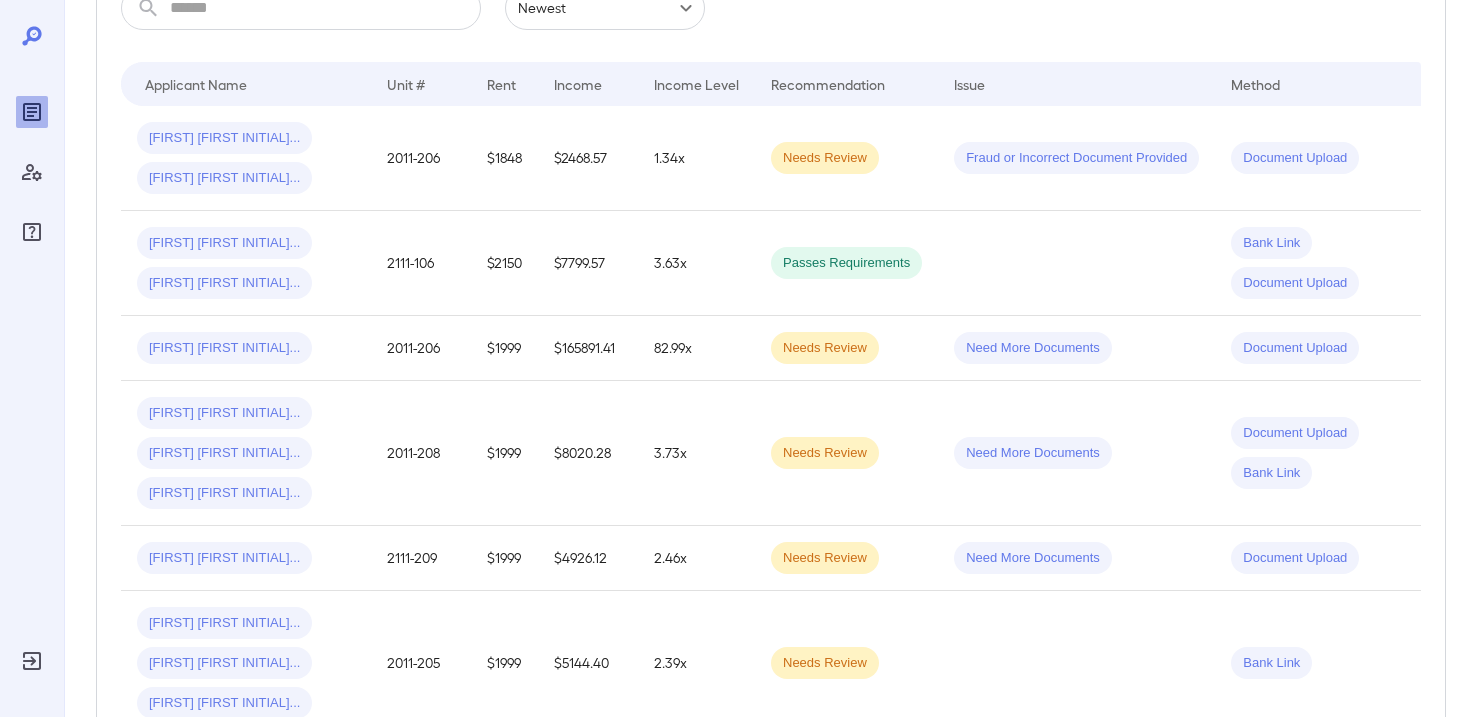 scroll, scrollTop: 334, scrollLeft: 0, axis: vertical 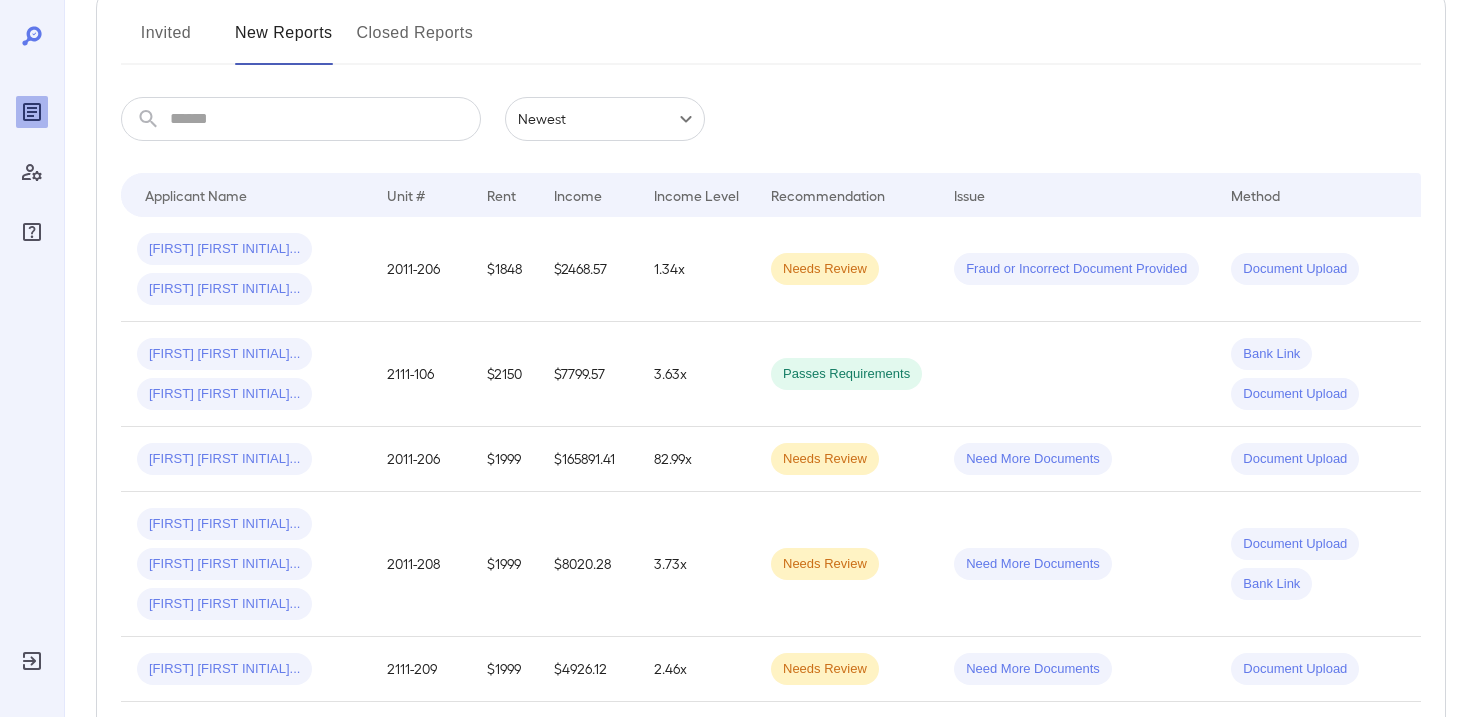 click on "Invited" at bounding box center [166, 41] 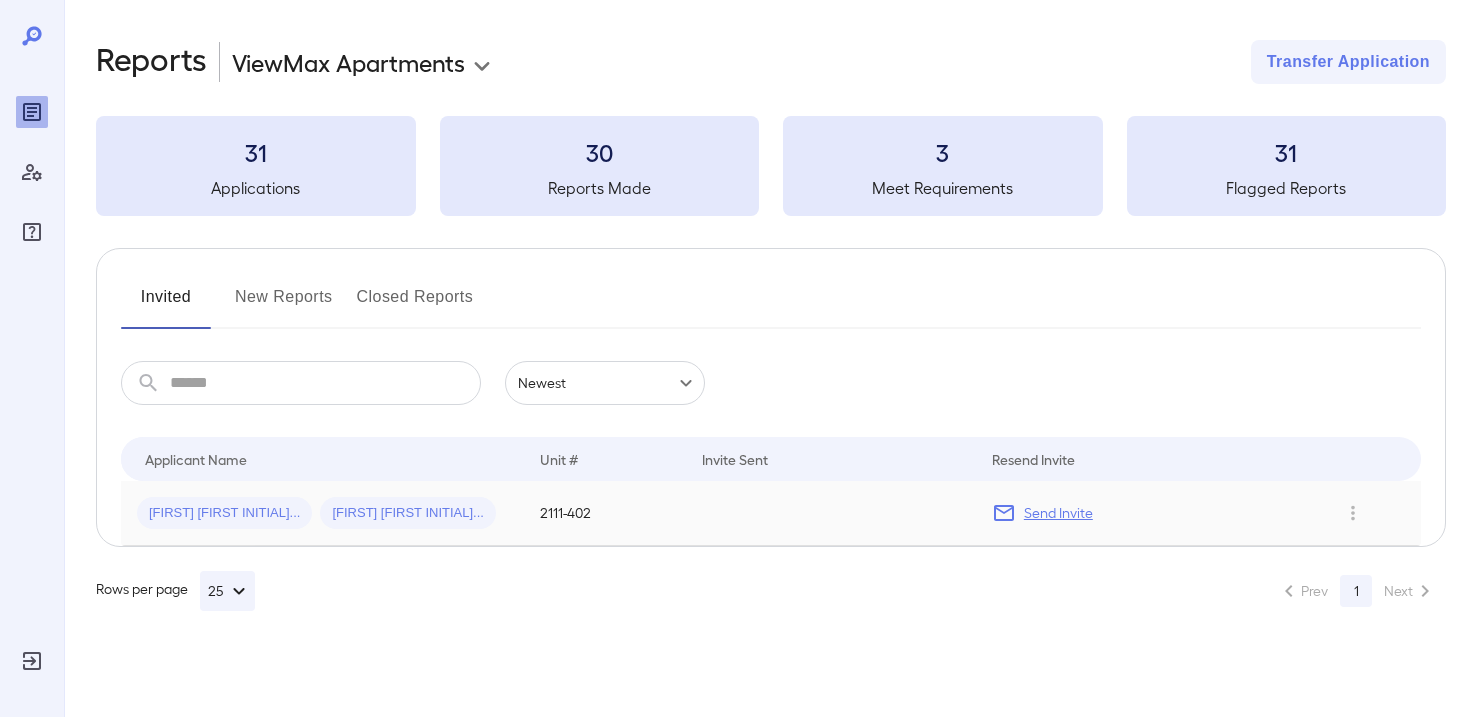 click on "Delpherine M... Roquan R..." at bounding box center [322, 513] 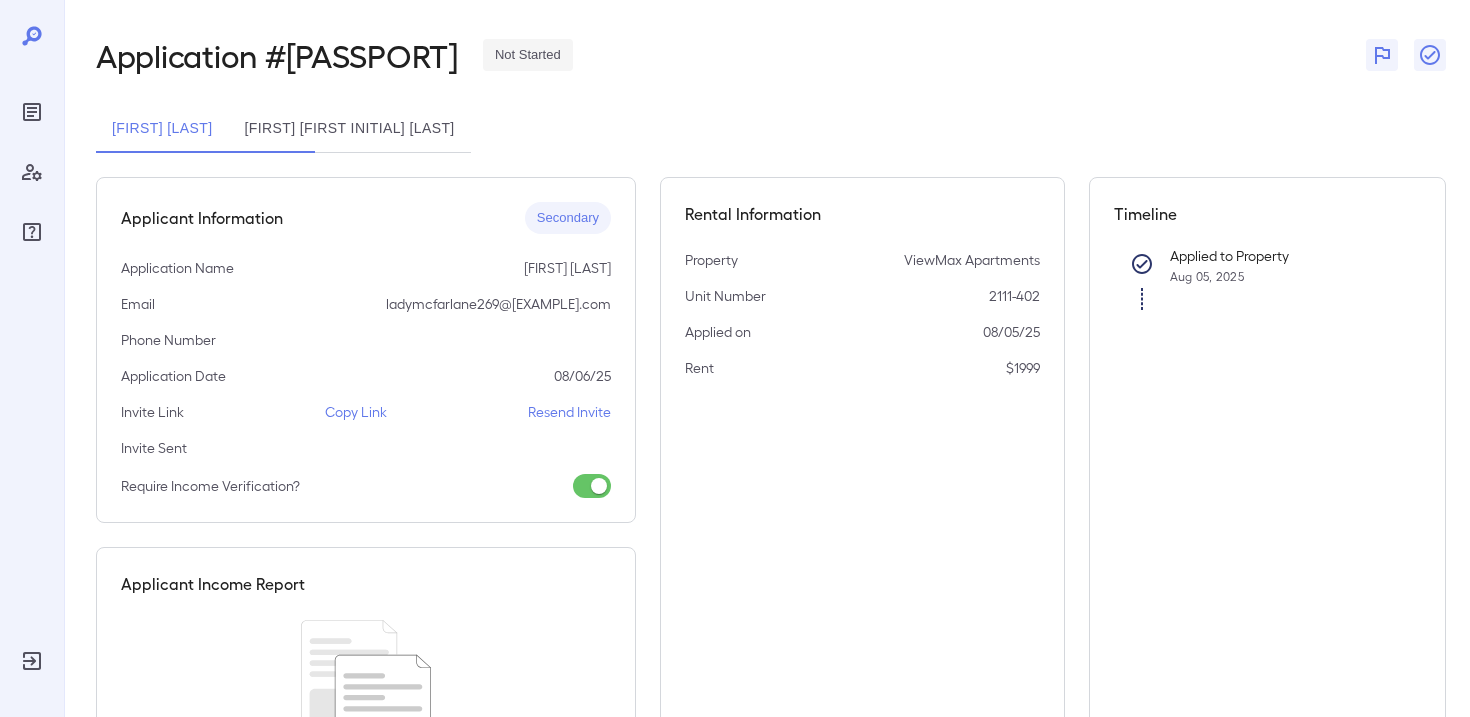 scroll, scrollTop: 139, scrollLeft: 0, axis: vertical 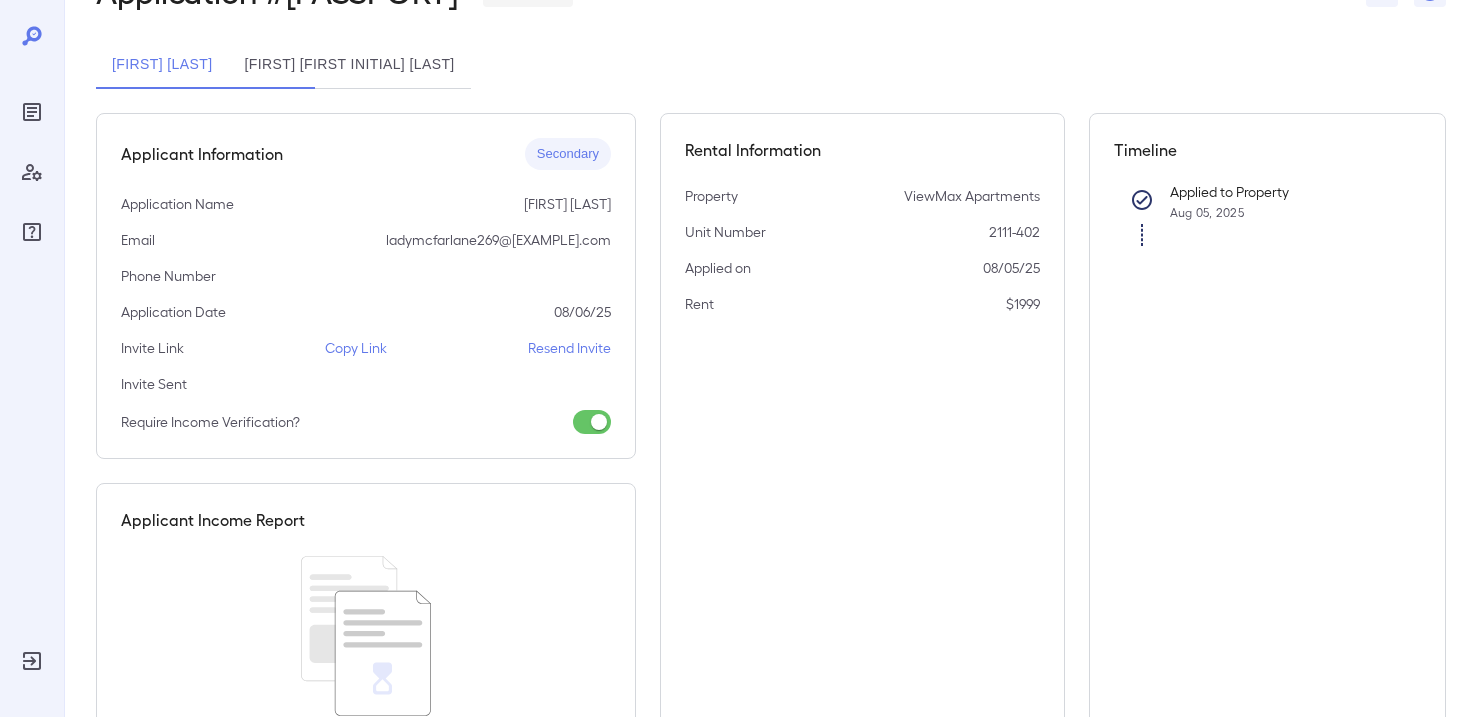 click on "Resend Invite" at bounding box center [569, 348] 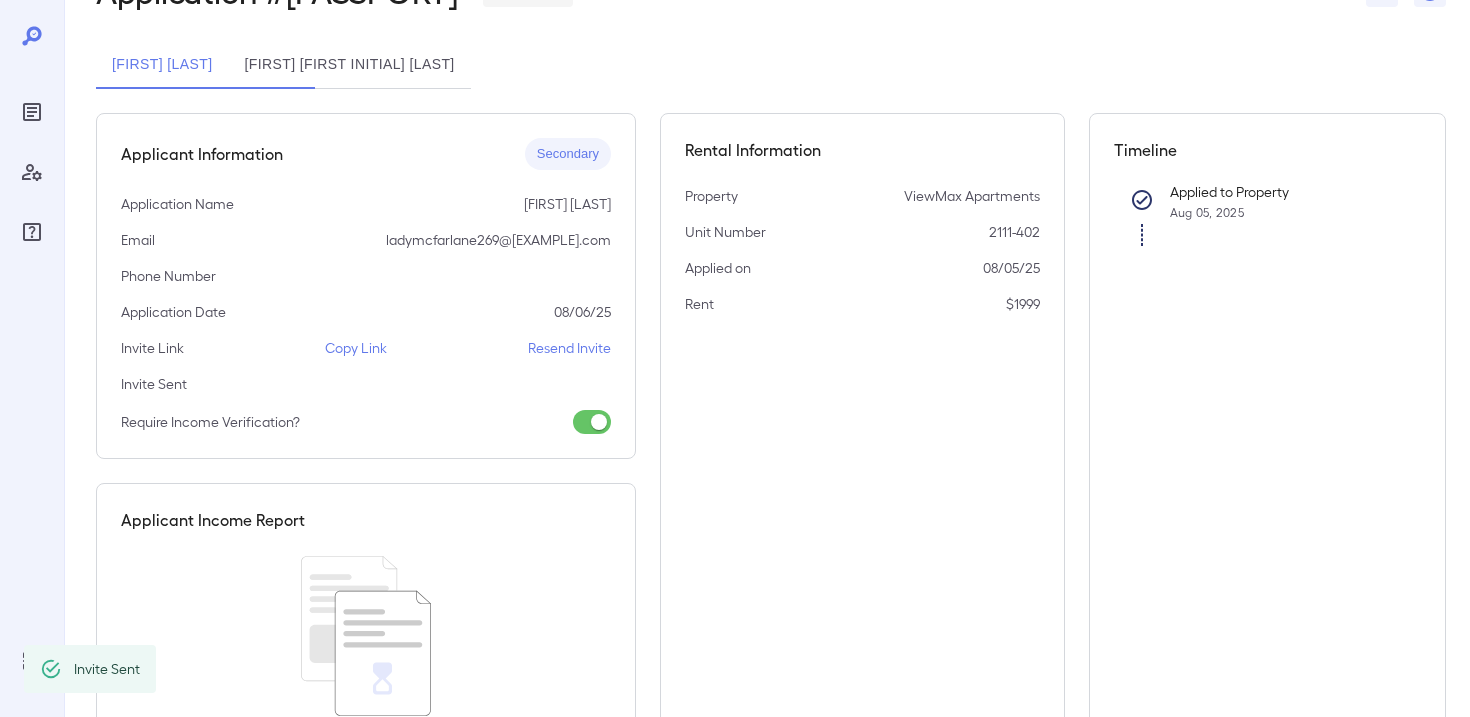 click on "Resend Invite" at bounding box center [569, 348] 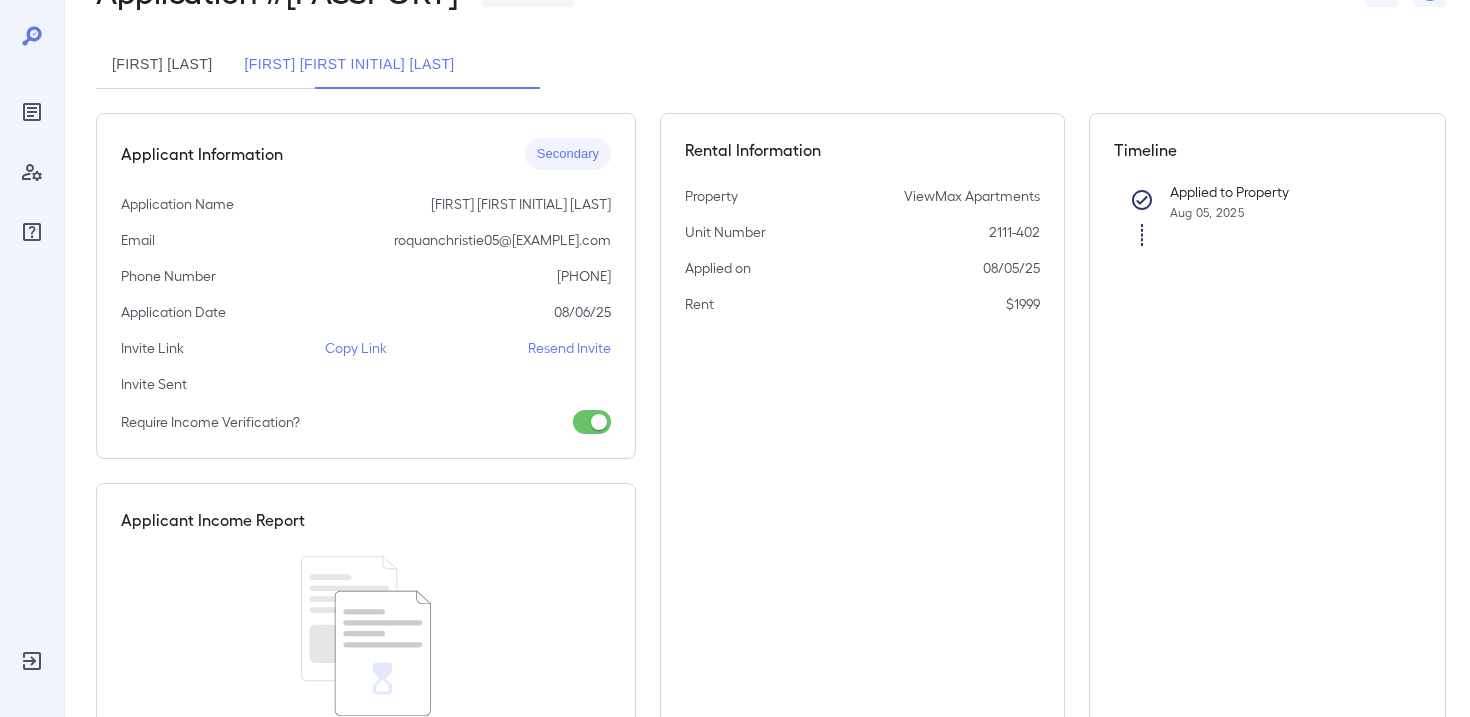 click on "Resend Invite" at bounding box center [569, 348] 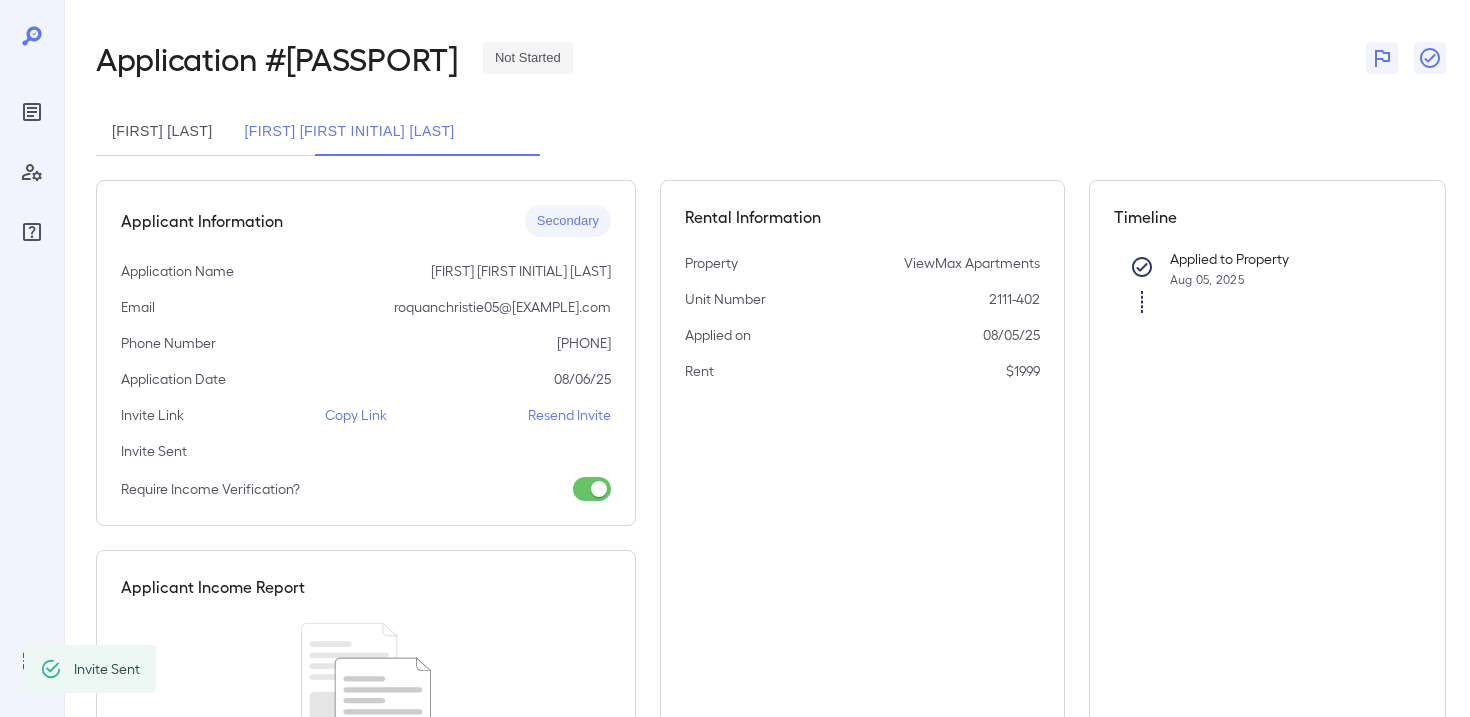 scroll, scrollTop: 0, scrollLeft: 0, axis: both 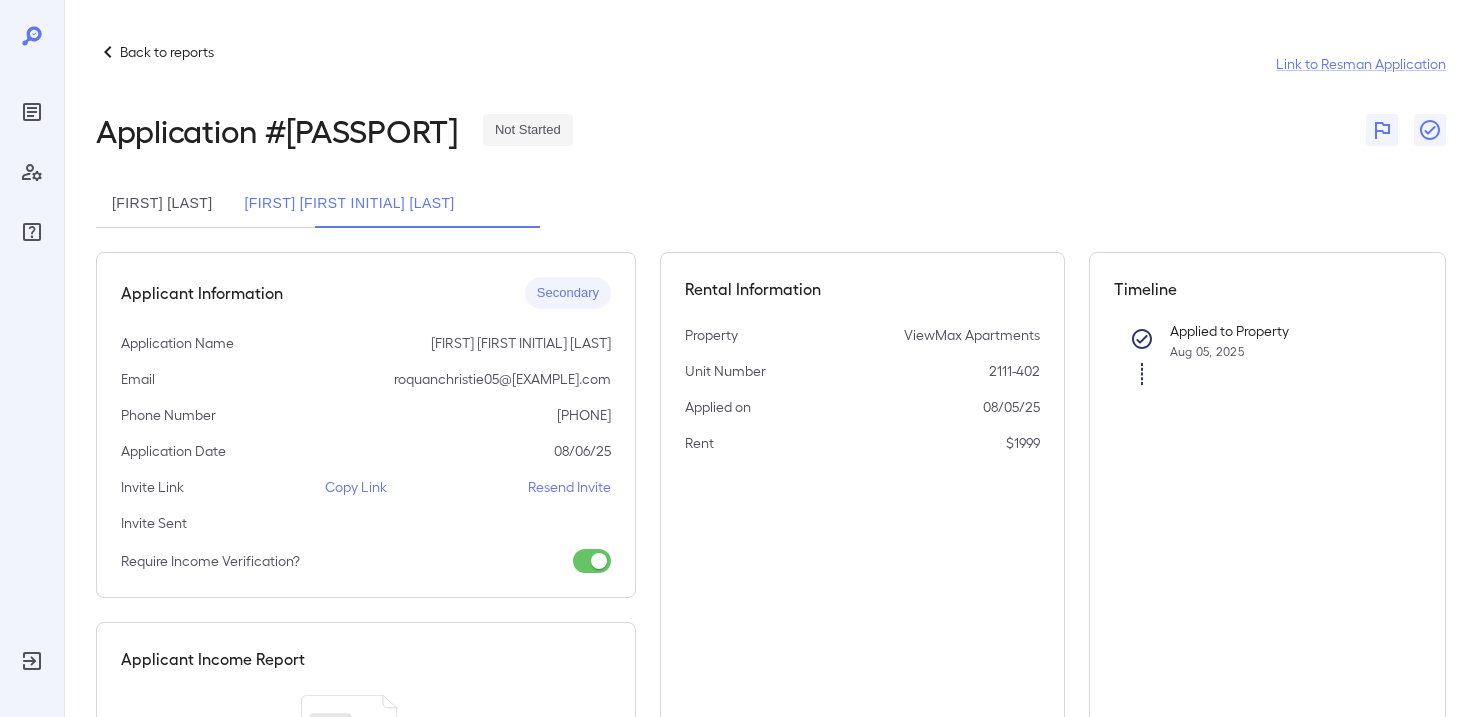 click on "Back to reports" at bounding box center [167, 52] 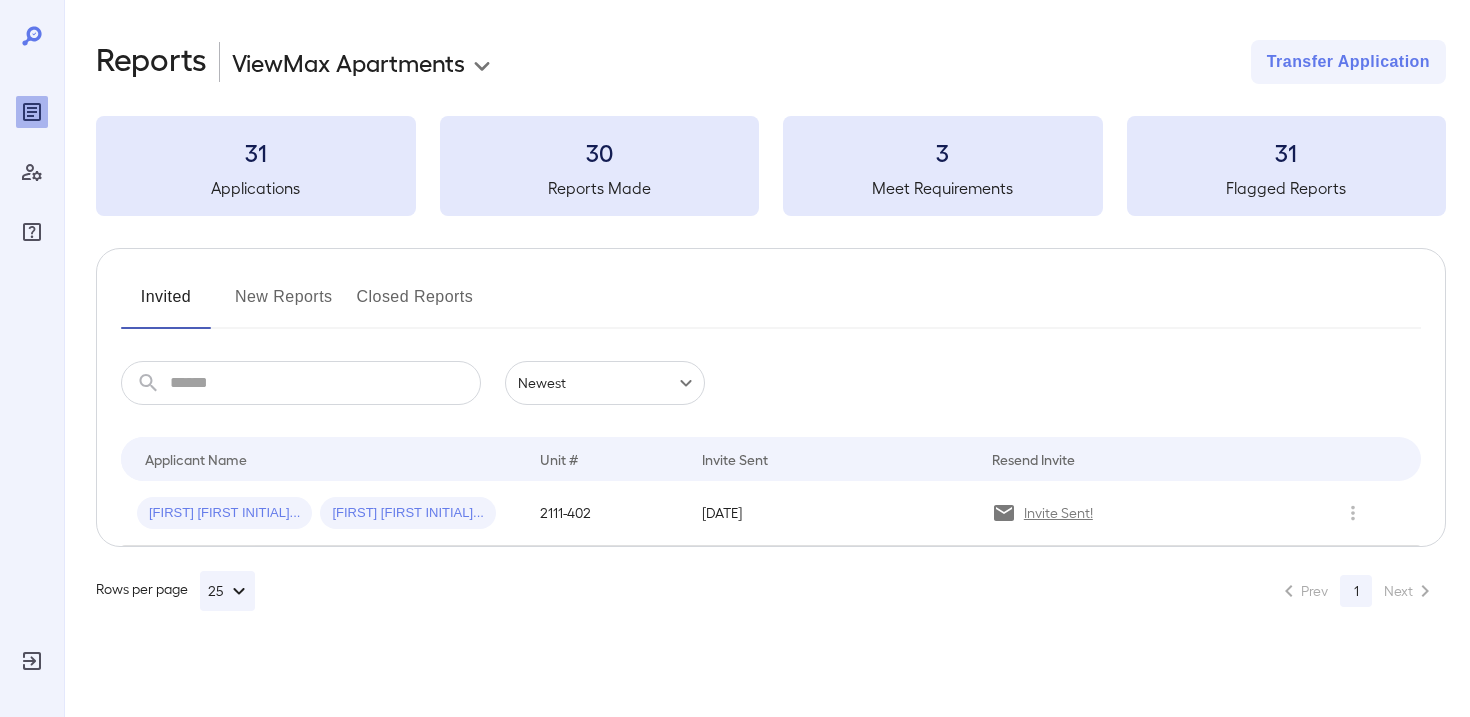 click on "**********" at bounding box center [735, 358] 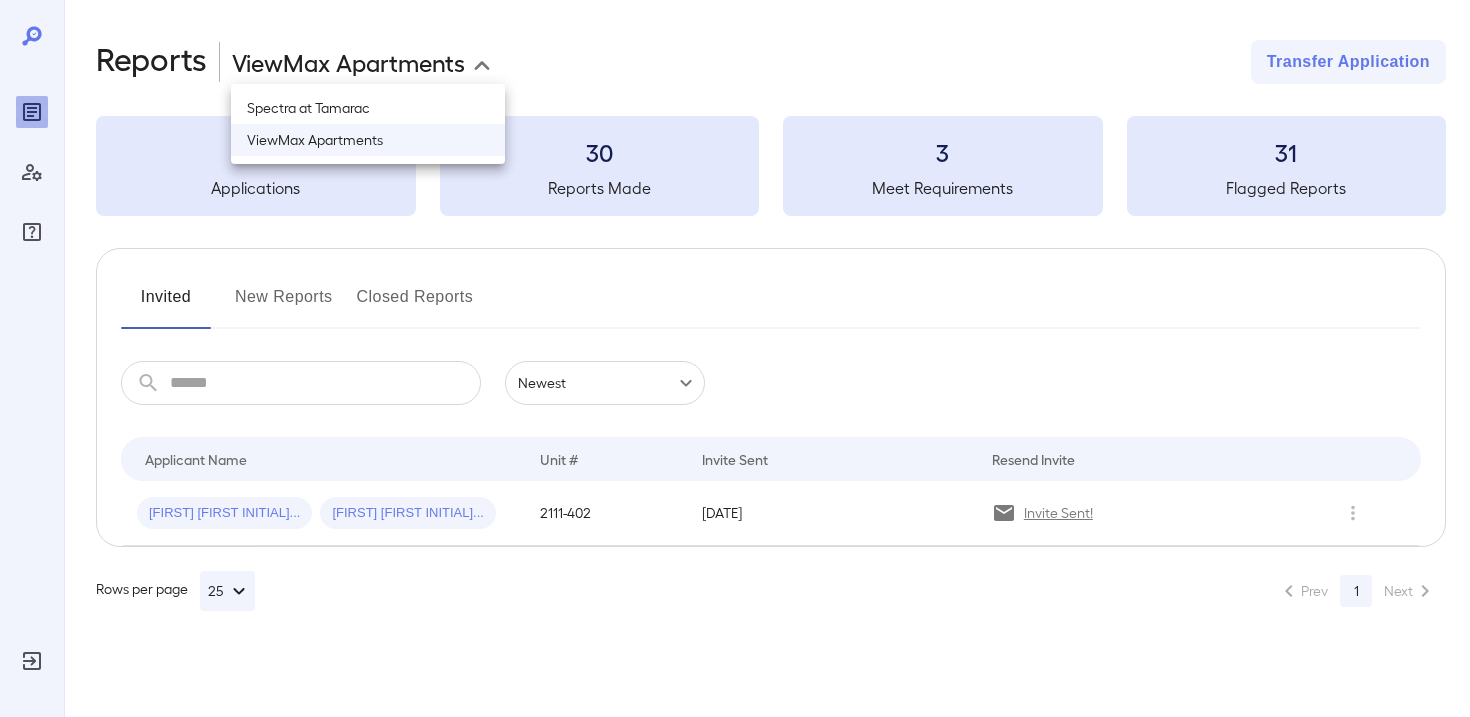 click at bounding box center (735, 358) 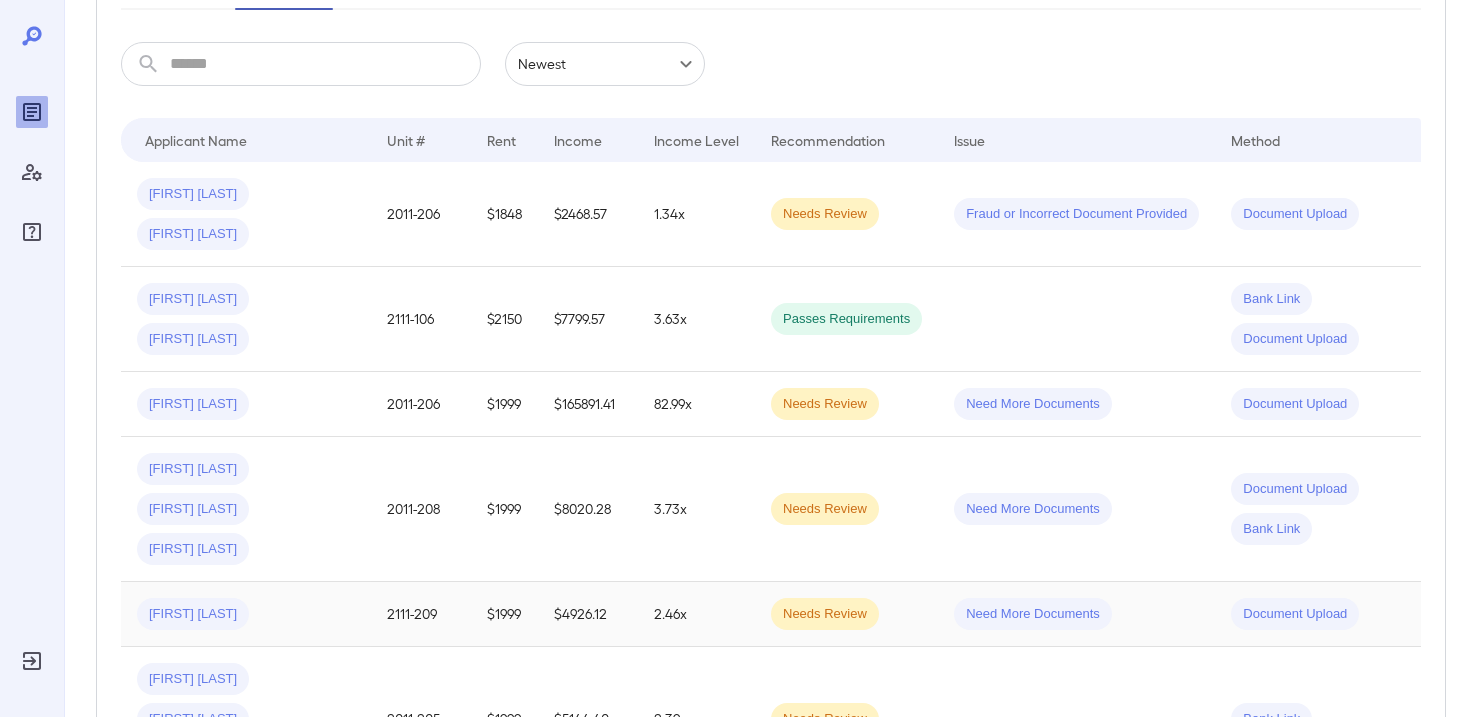 scroll, scrollTop: 291, scrollLeft: 0, axis: vertical 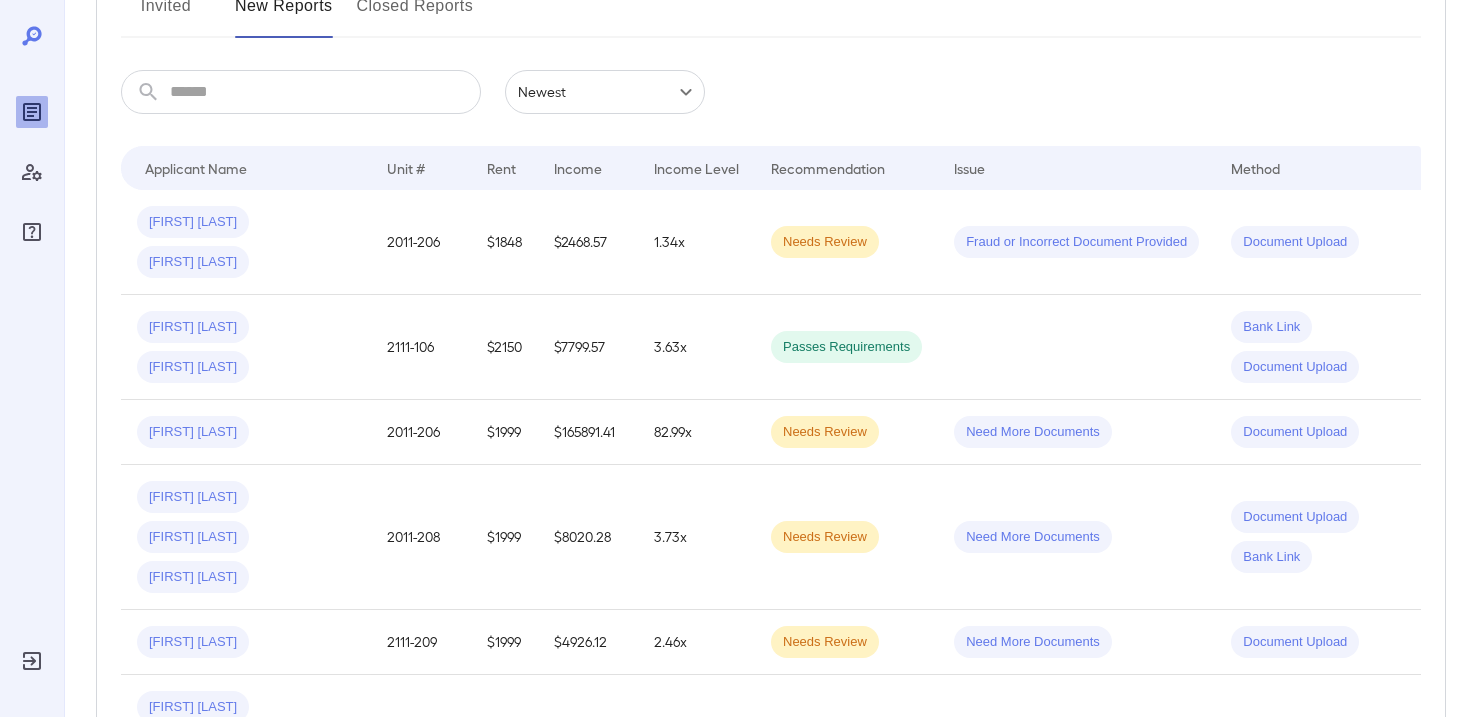 click on "Invited" at bounding box center (166, 14) 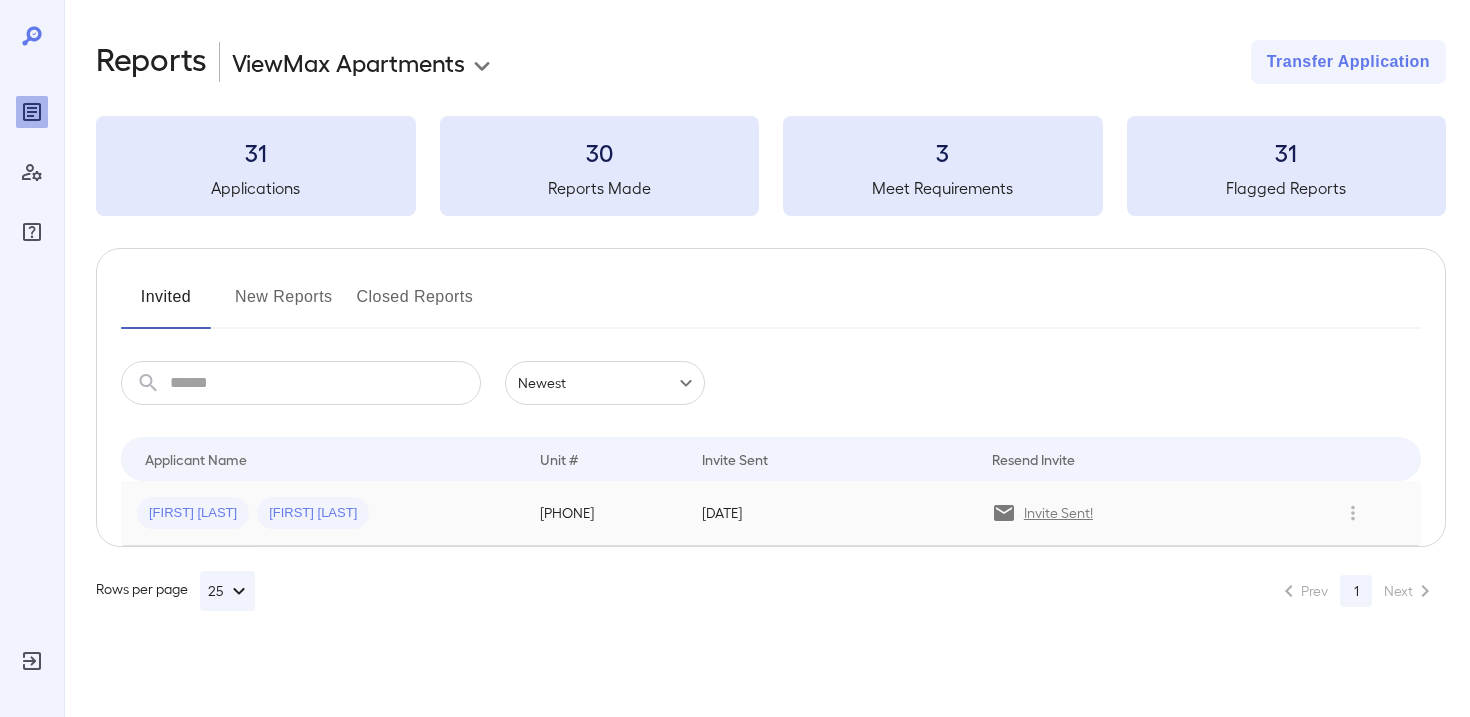click on "Delpherine M... Roquan R..." at bounding box center (322, 513) 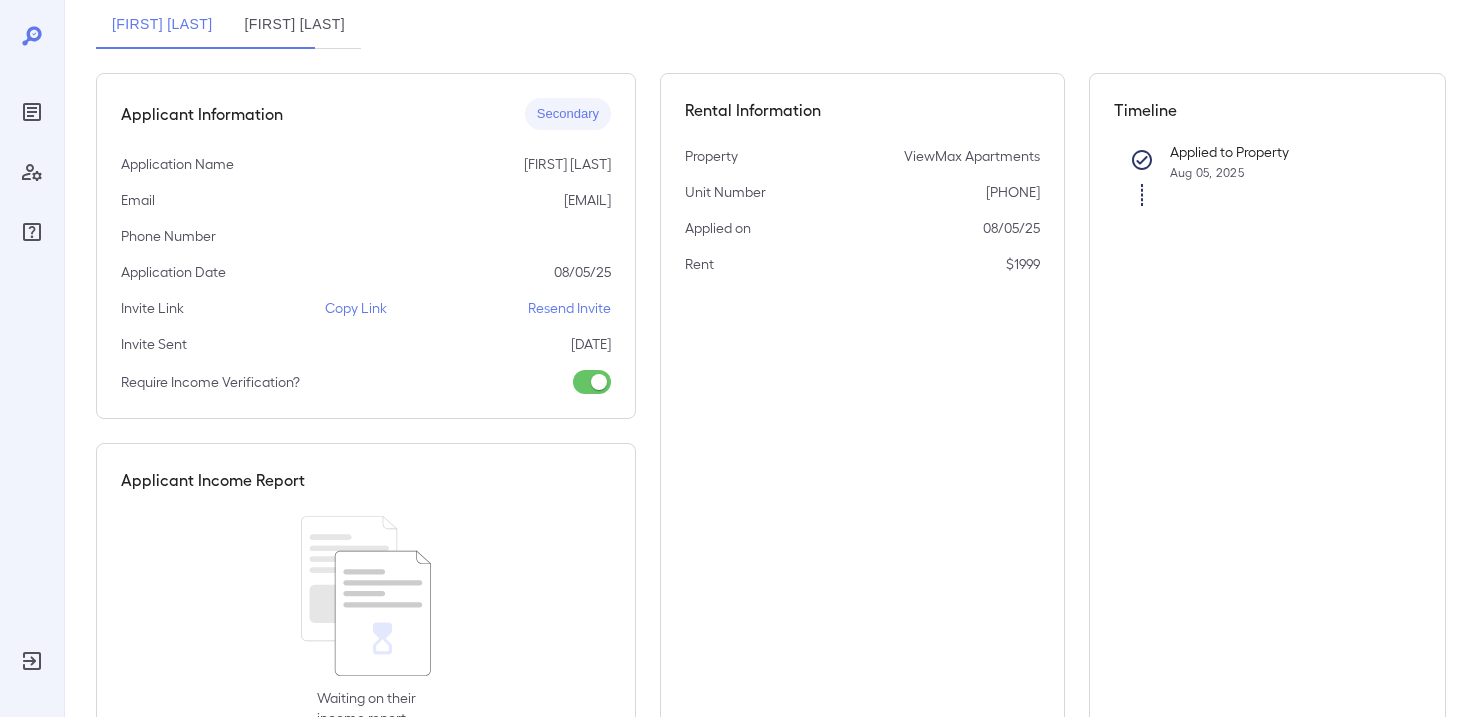 scroll, scrollTop: 156, scrollLeft: 0, axis: vertical 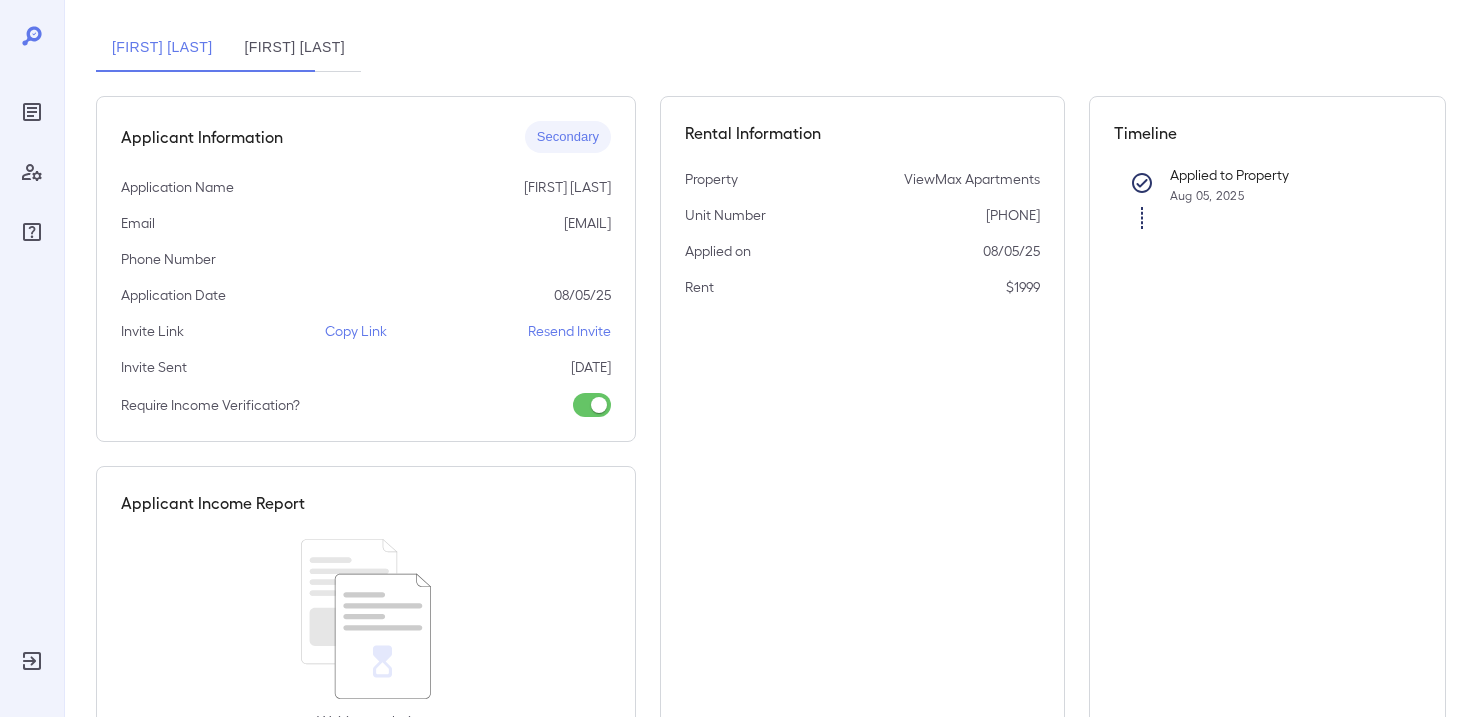 click on "Copy Link" at bounding box center (356, 331) 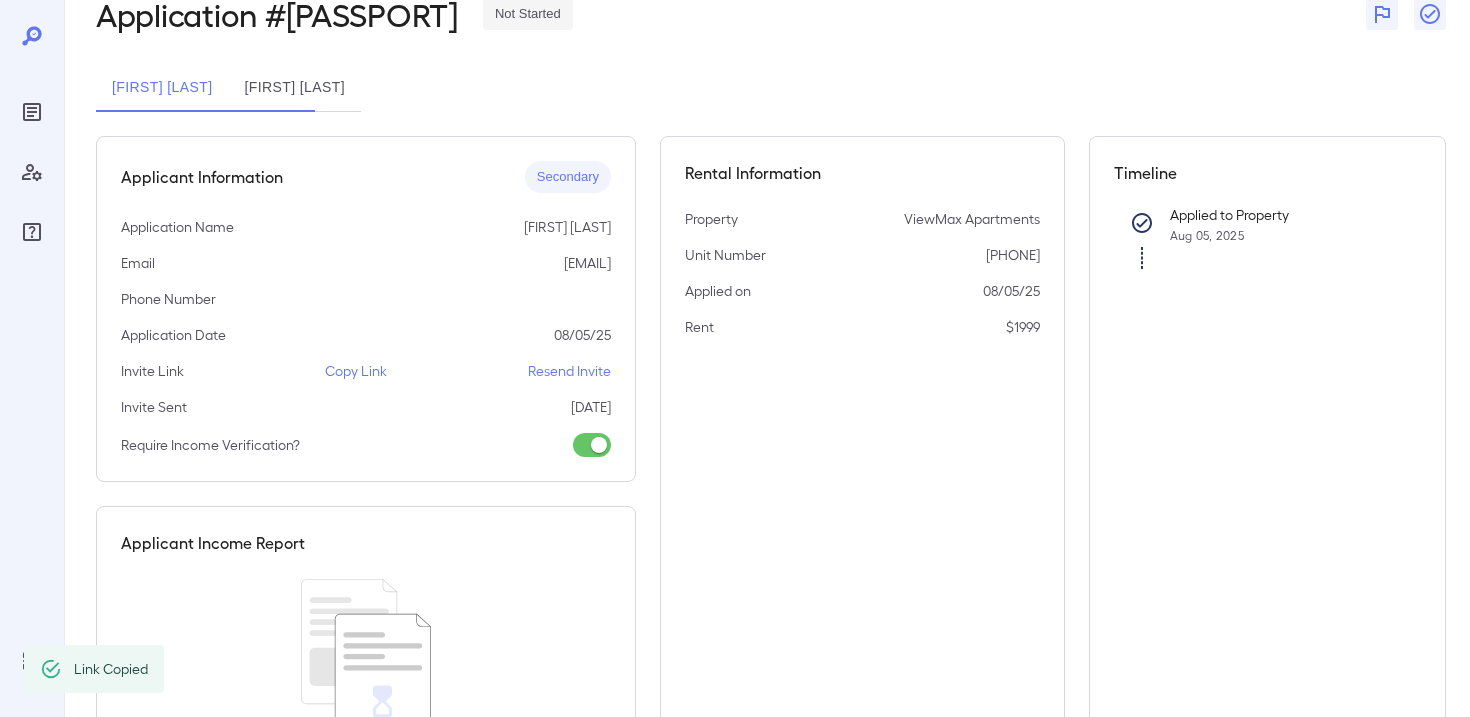 scroll, scrollTop: 117, scrollLeft: 0, axis: vertical 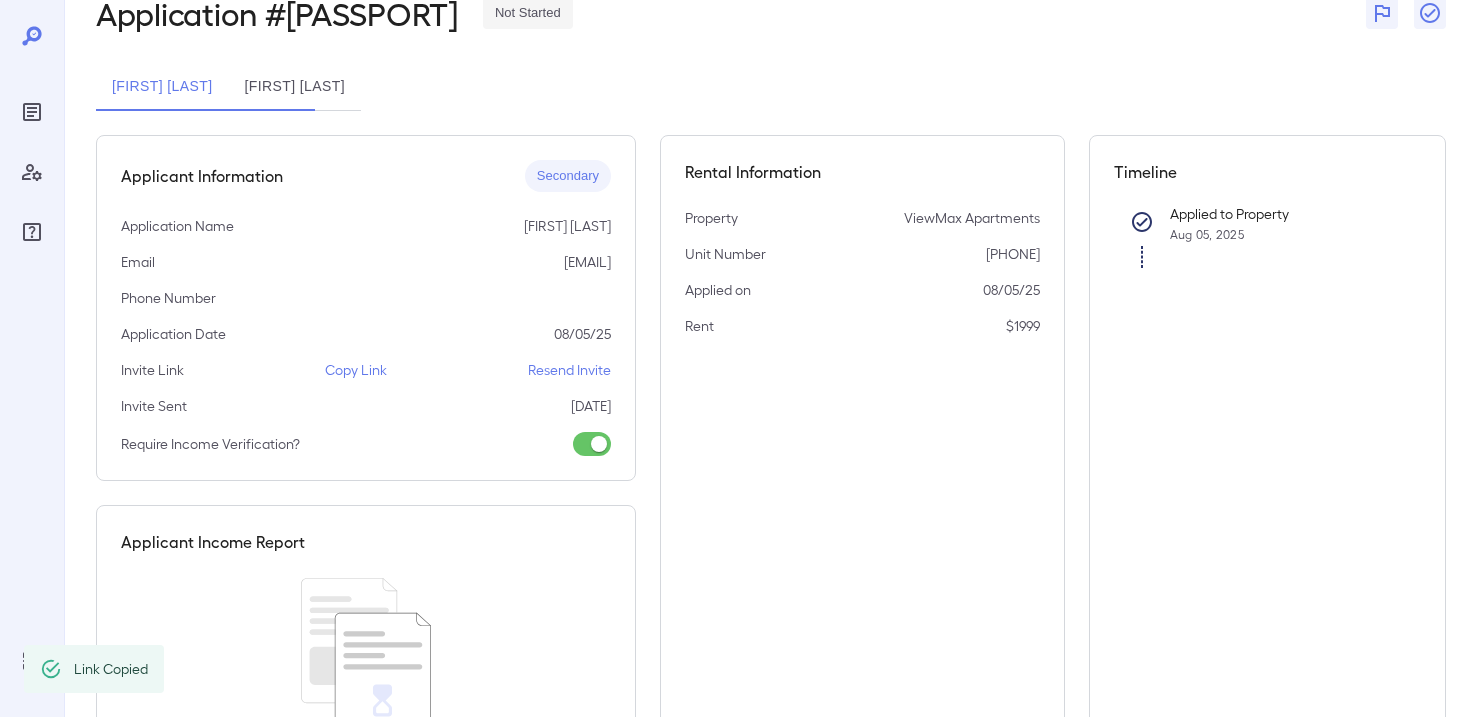 click on "Copy Link" at bounding box center [356, 370] 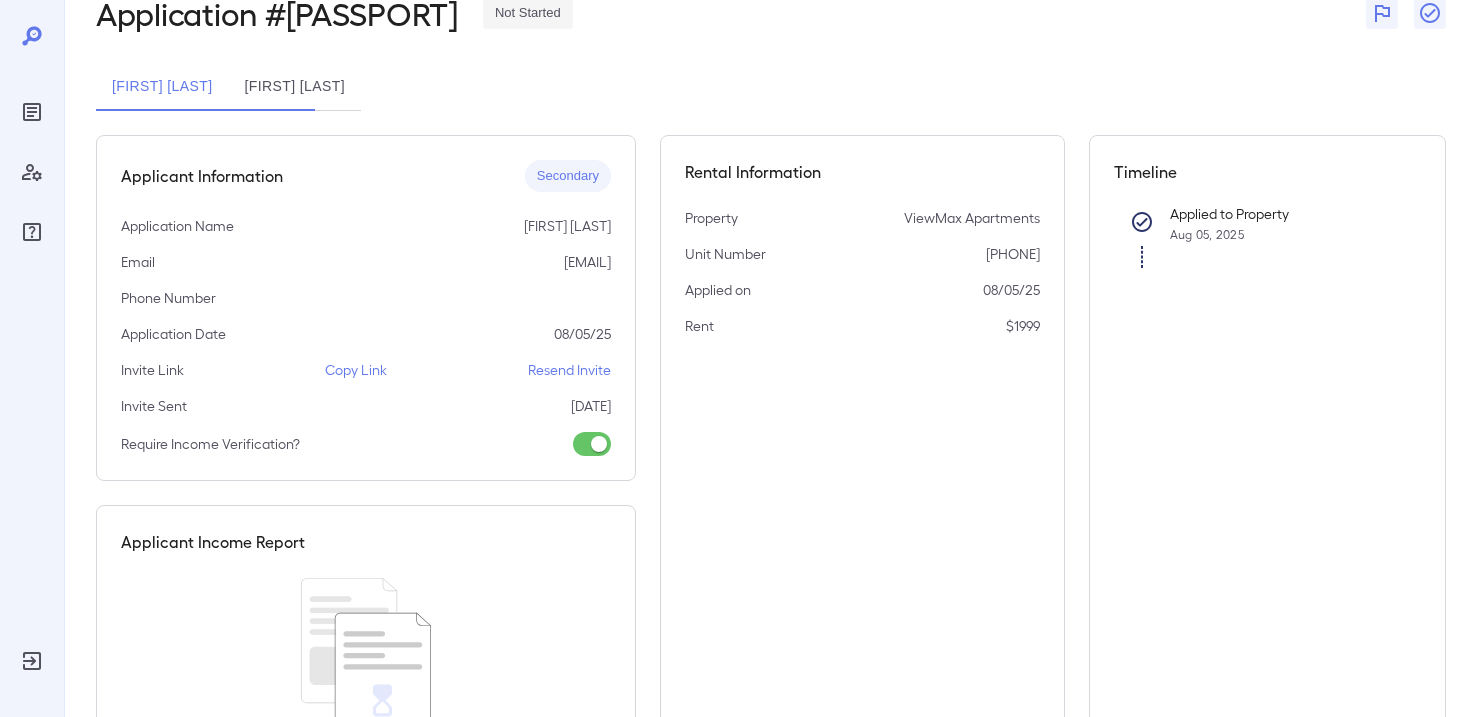 click on "Roquan Reneil Christie" at bounding box center [295, 87] 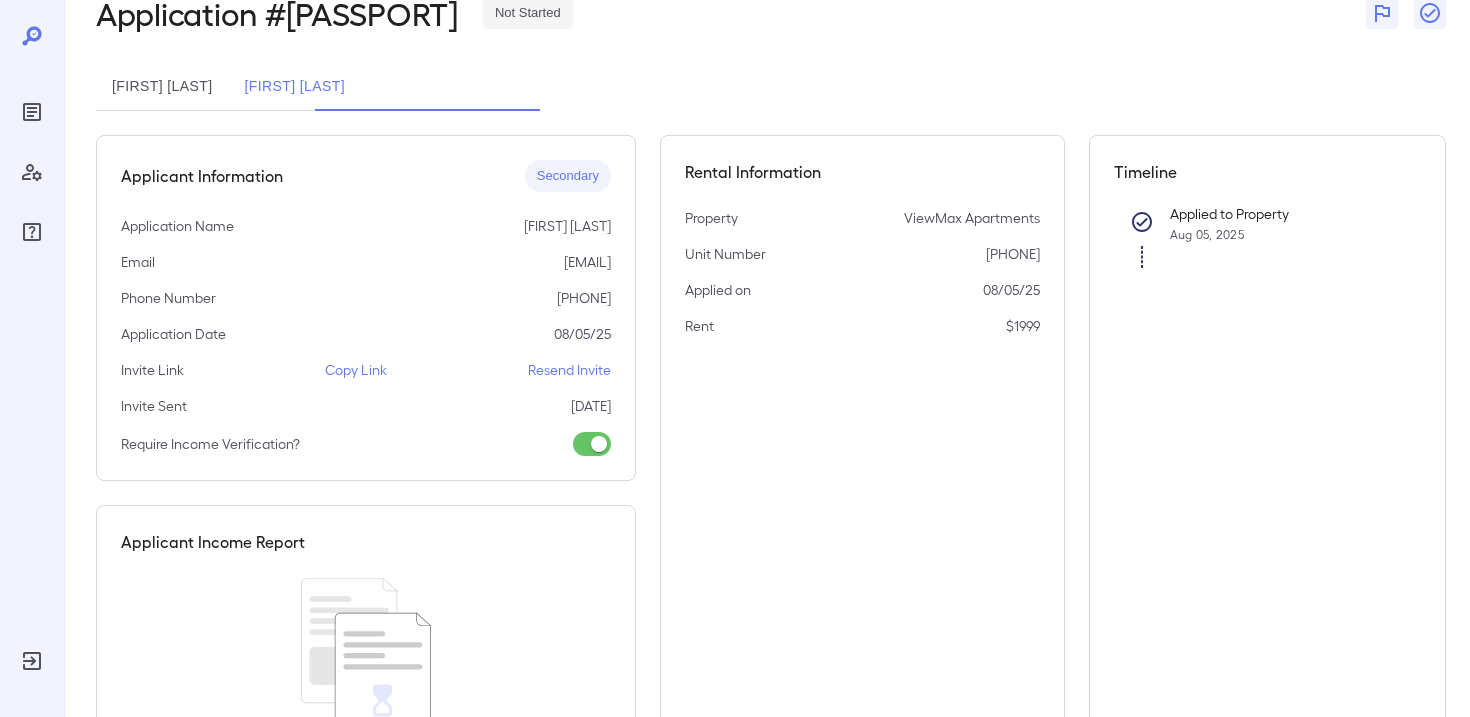 click on "Resend Invite" at bounding box center [569, 370] 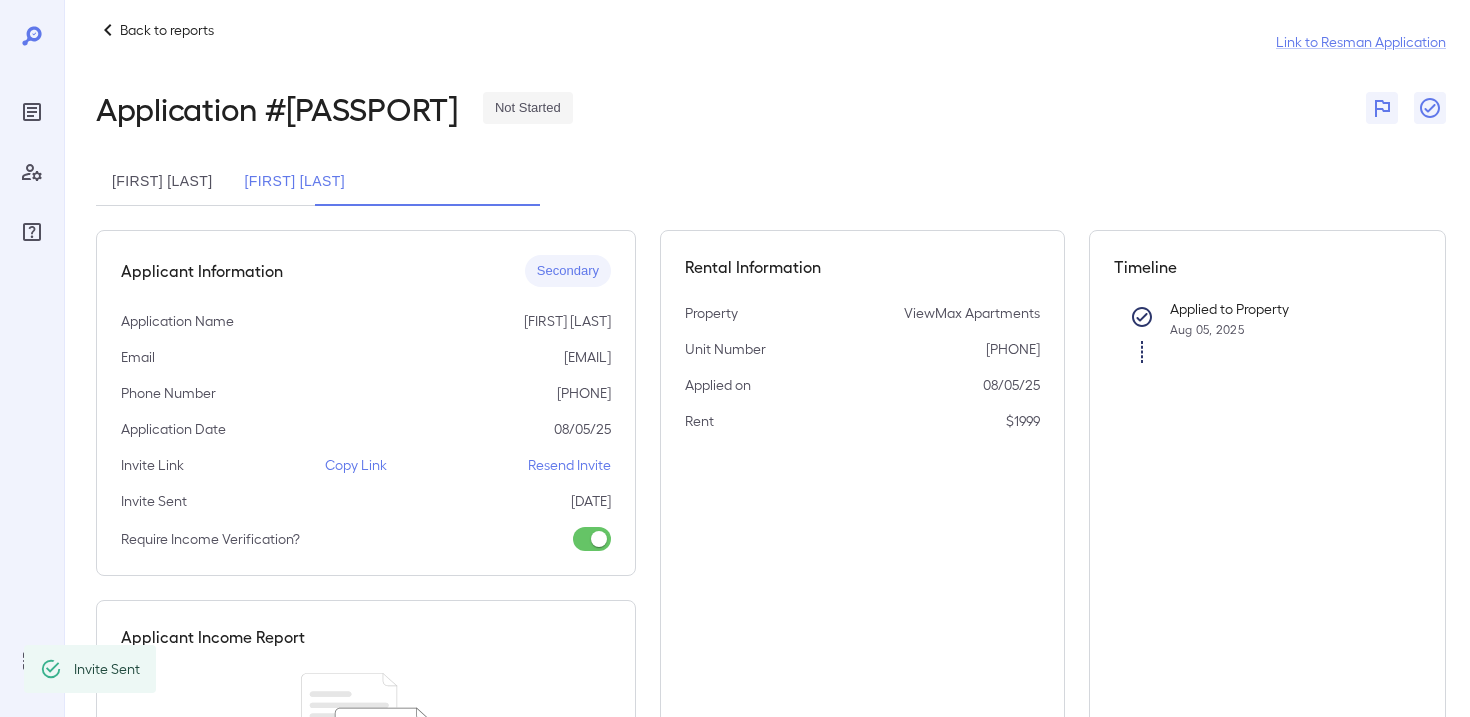 scroll, scrollTop: 0, scrollLeft: 0, axis: both 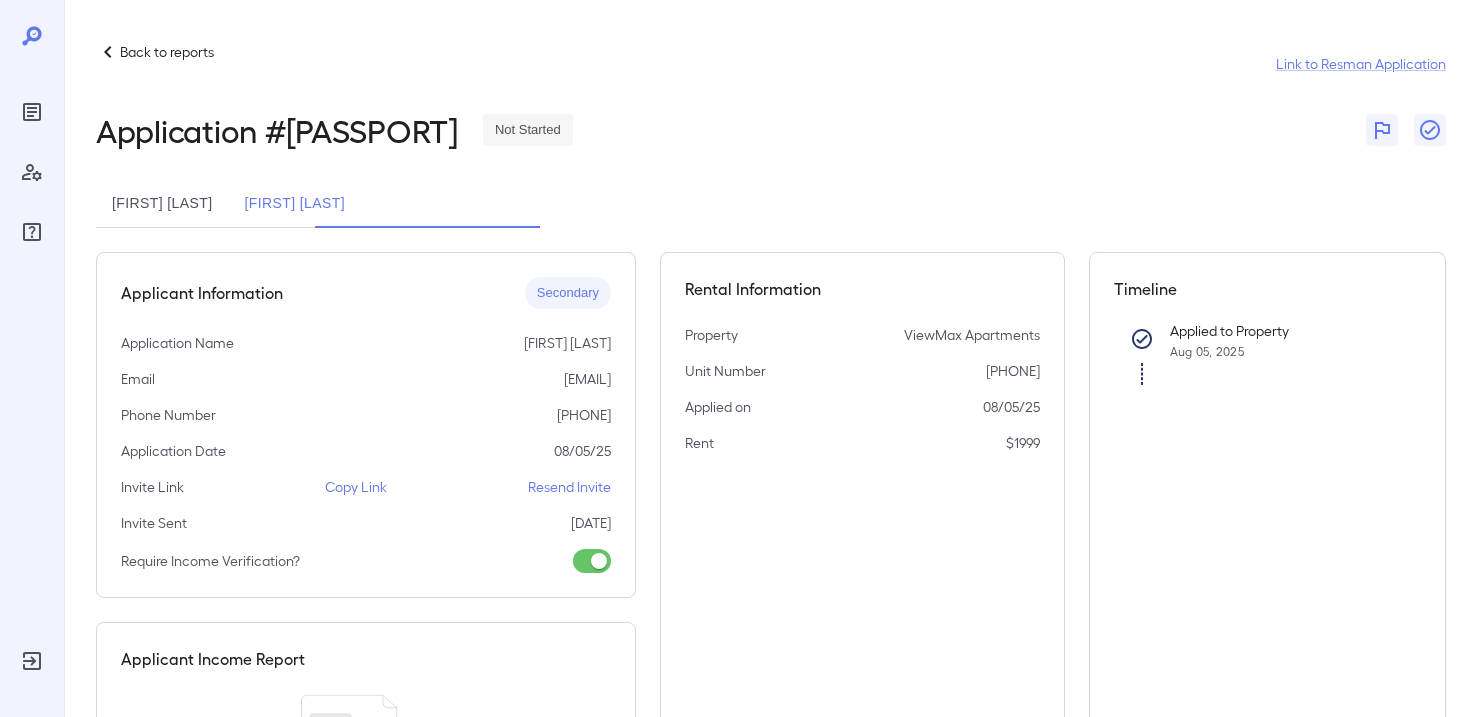 click on "[FIRST] [LAST]" at bounding box center (162, 204) 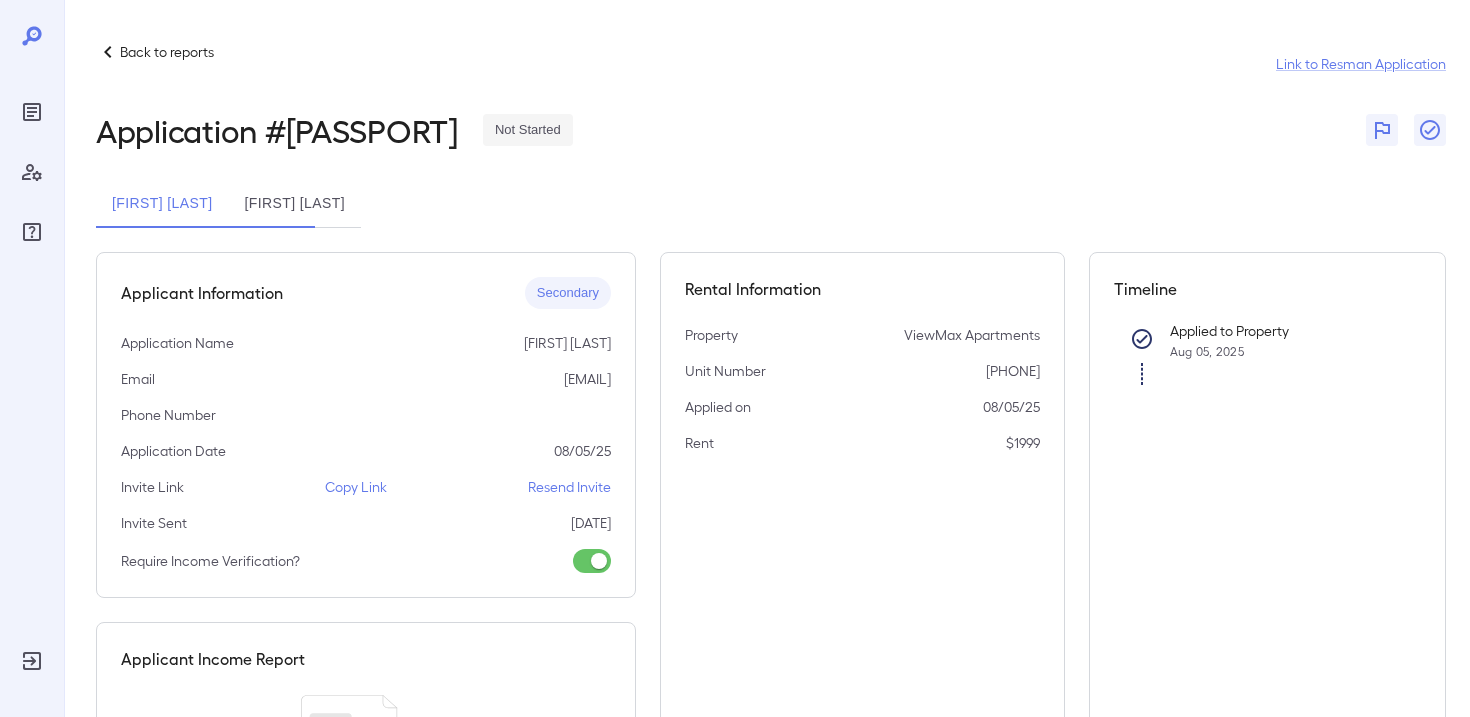 click on "Back to reports" at bounding box center (167, 52) 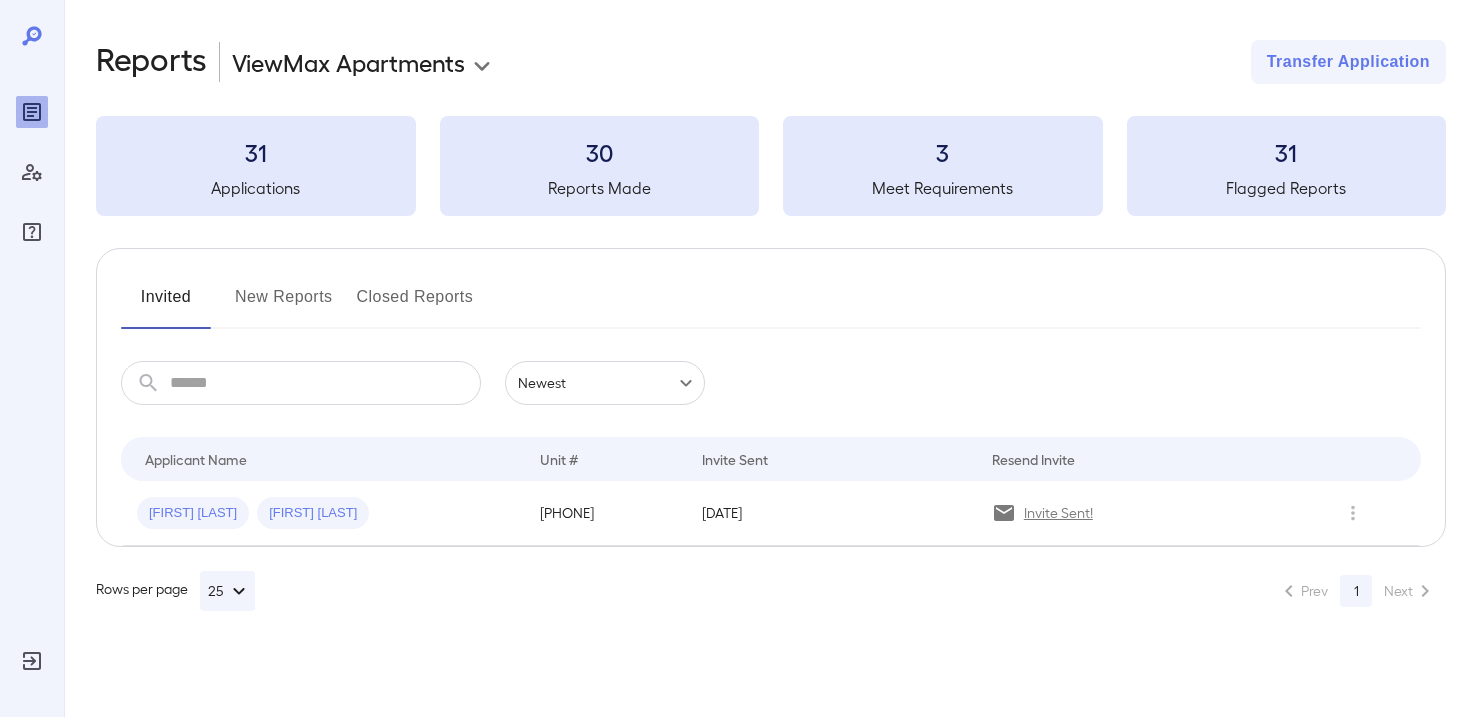 click on "New Reports" at bounding box center (284, 305) 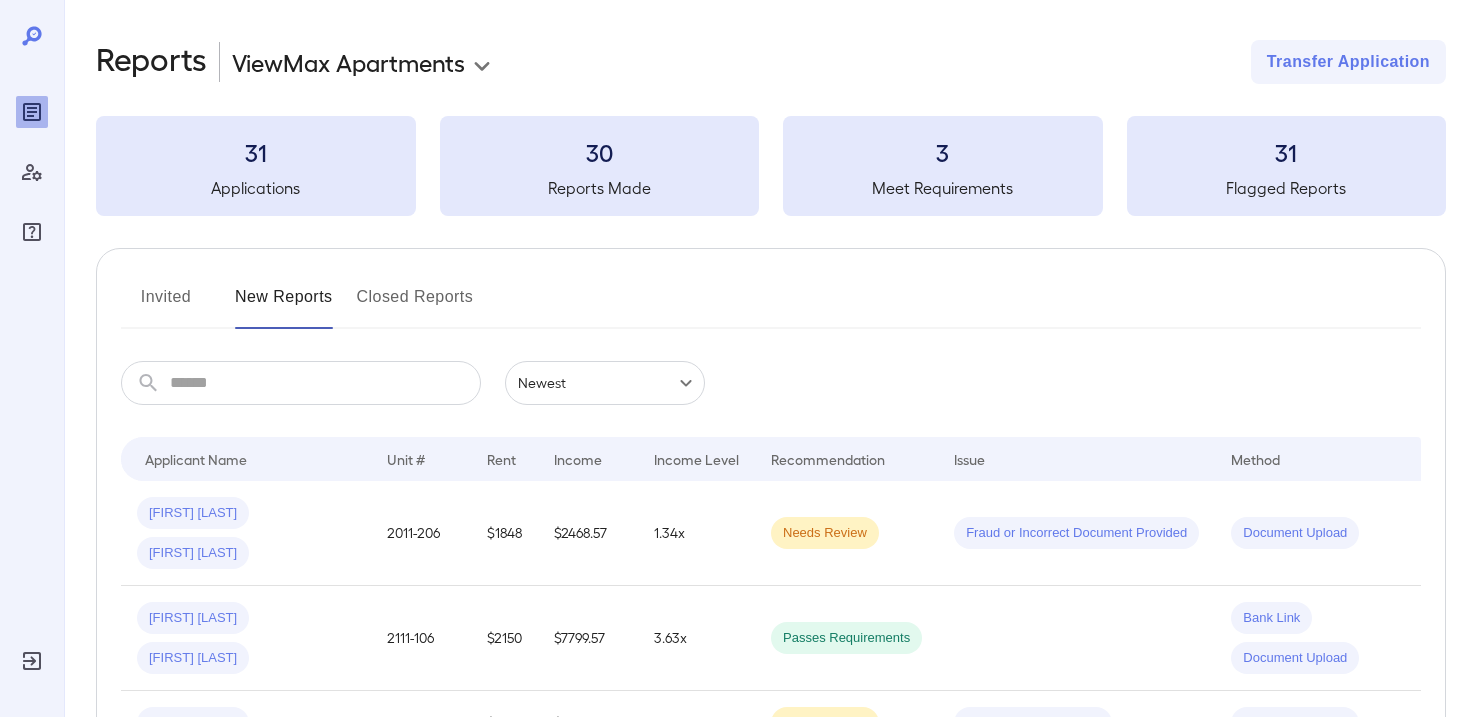 type 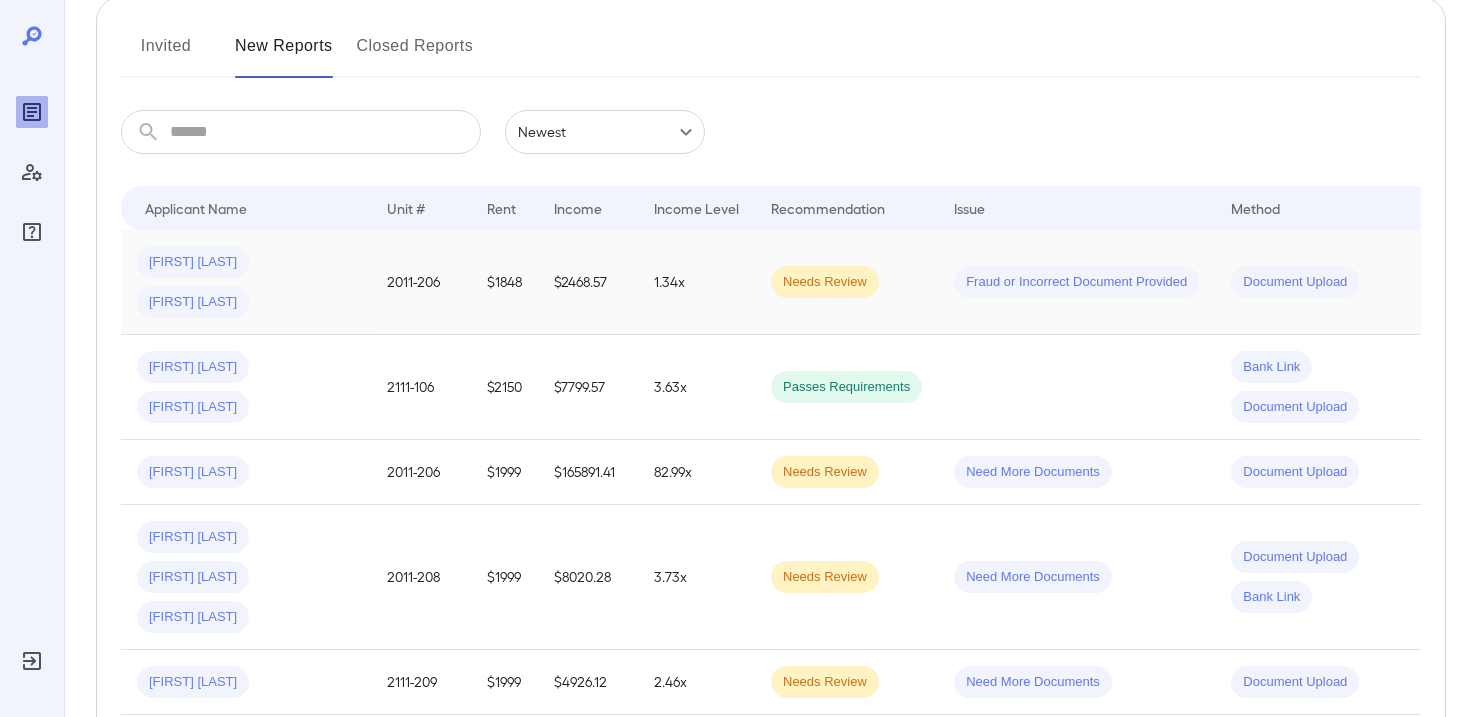 scroll, scrollTop: 0, scrollLeft: 0, axis: both 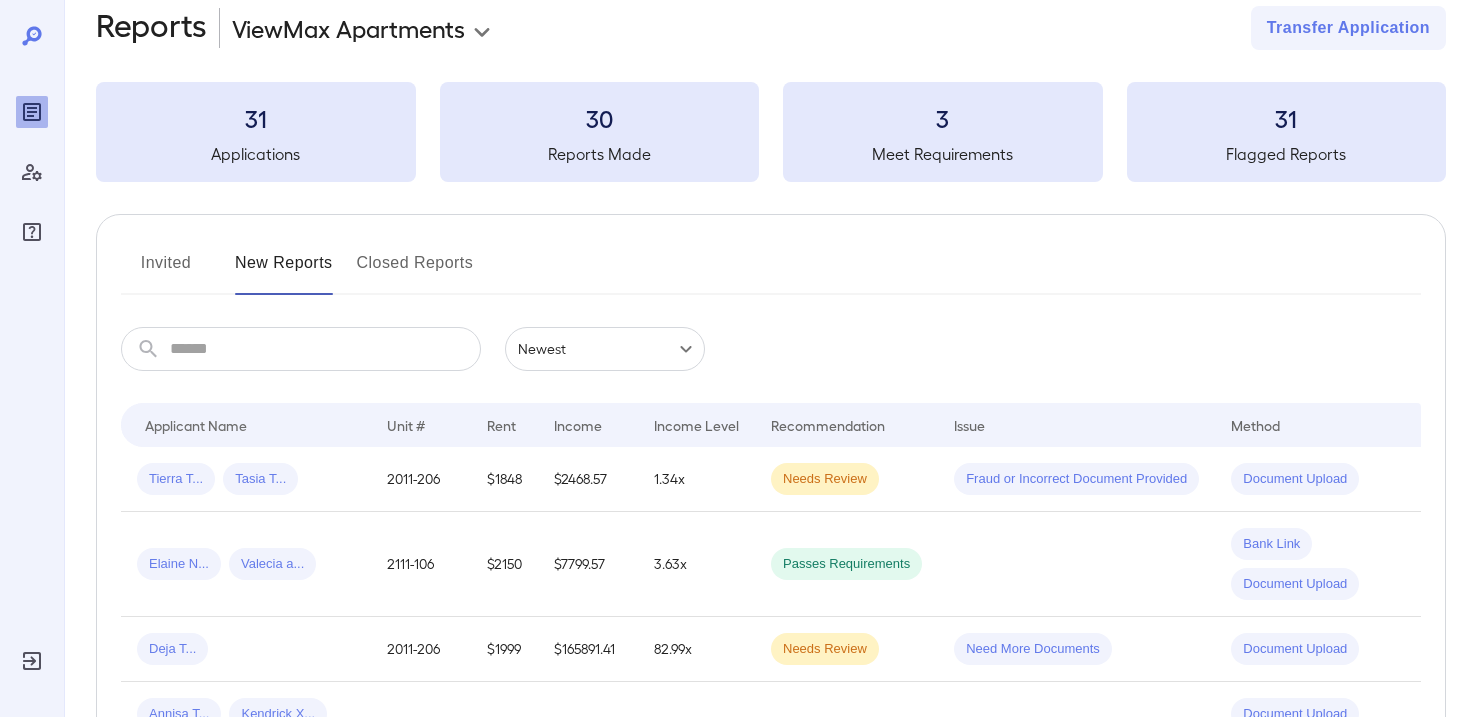 click on "Invited" at bounding box center (166, 271) 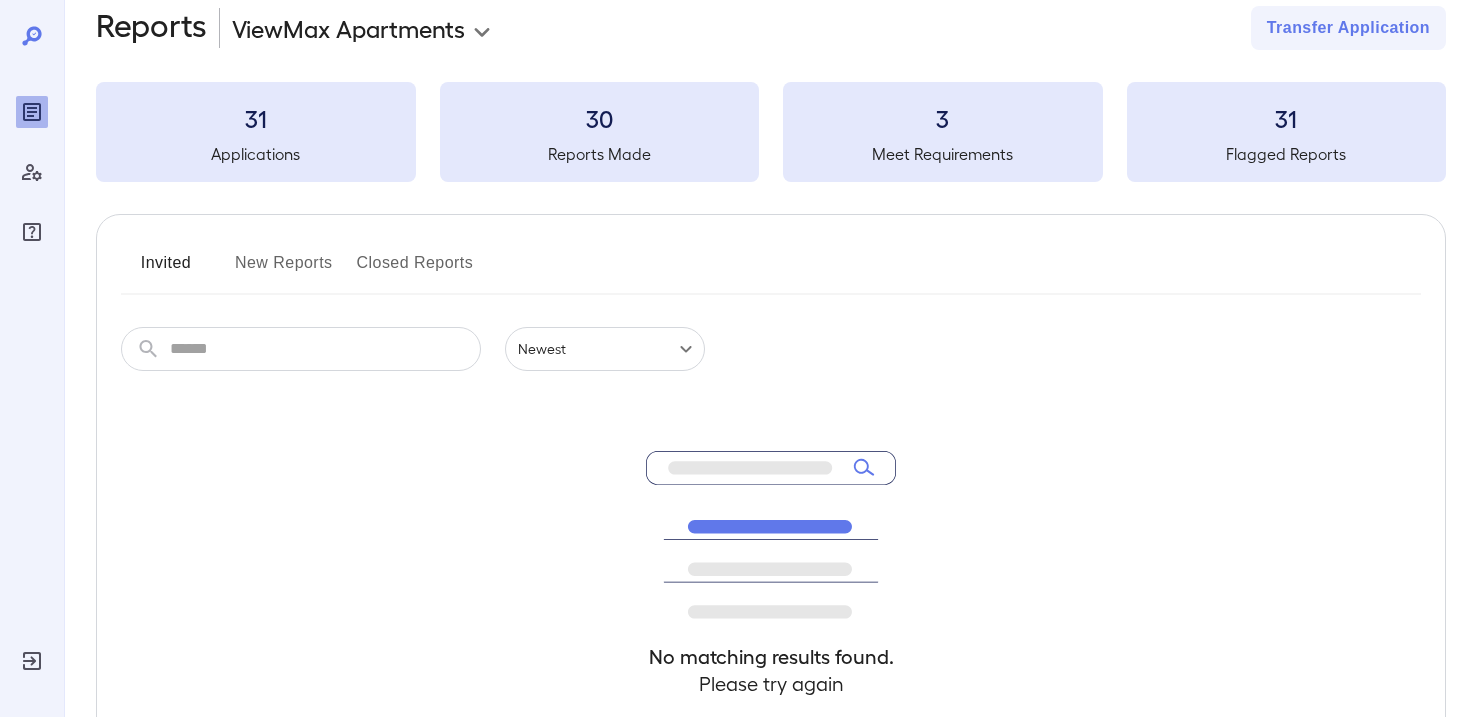 scroll, scrollTop: 0, scrollLeft: 0, axis: both 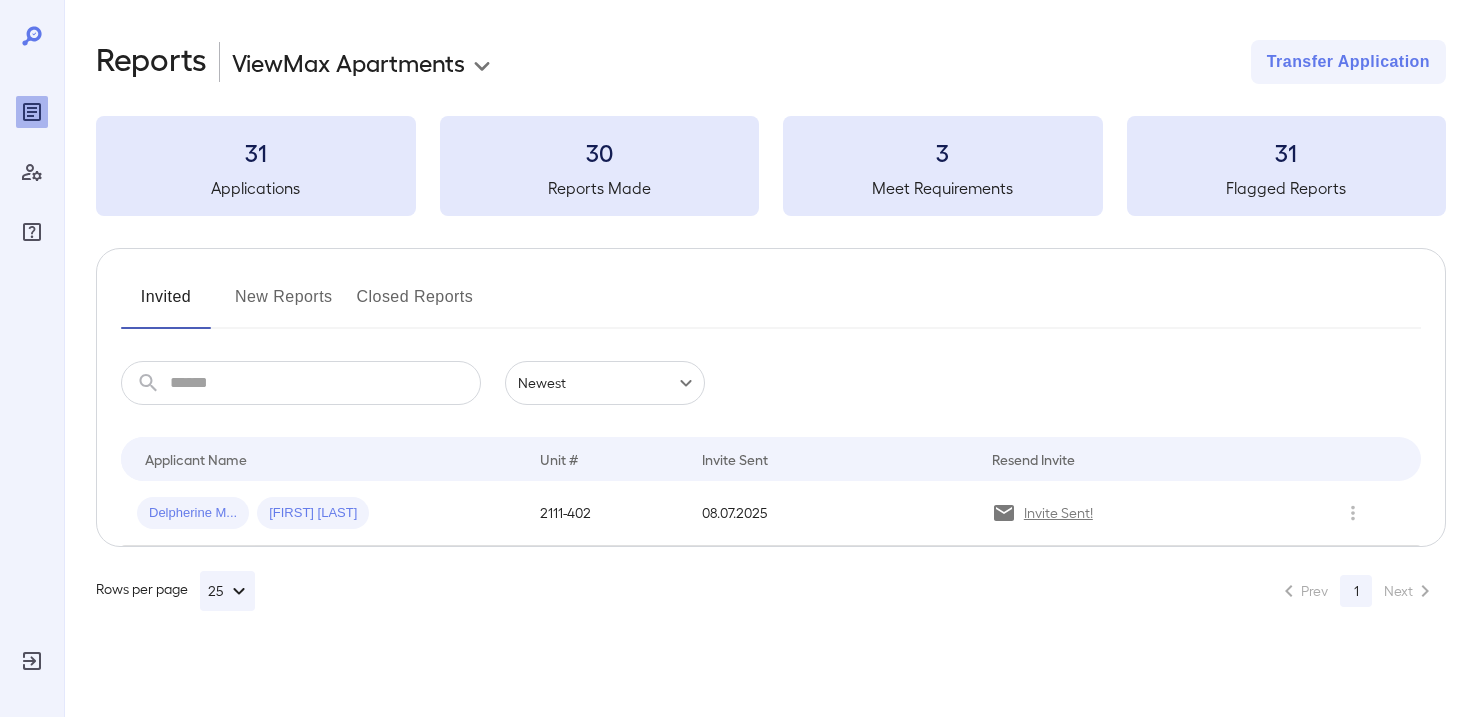 click on "New Reports" at bounding box center [284, 305] 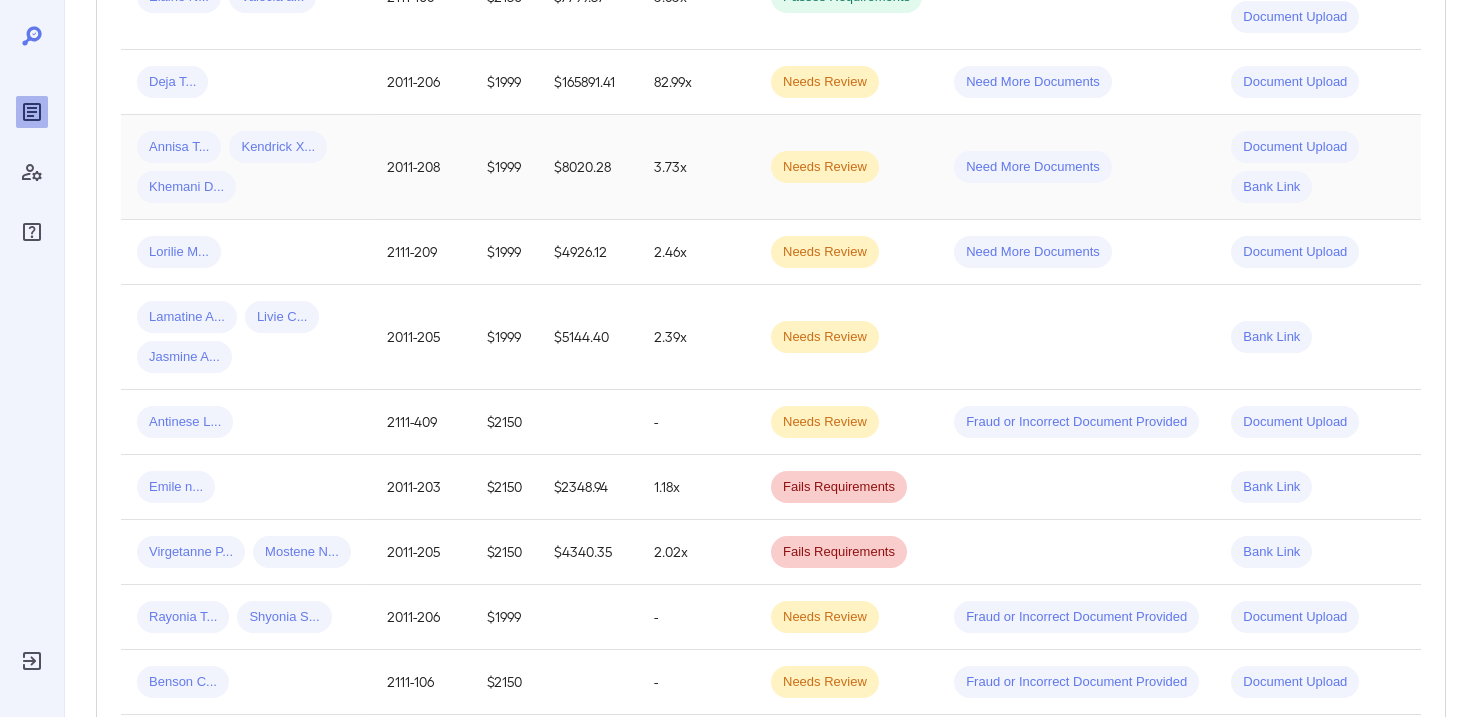scroll, scrollTop: 680, scrollLeft: 0, axis: vertical 